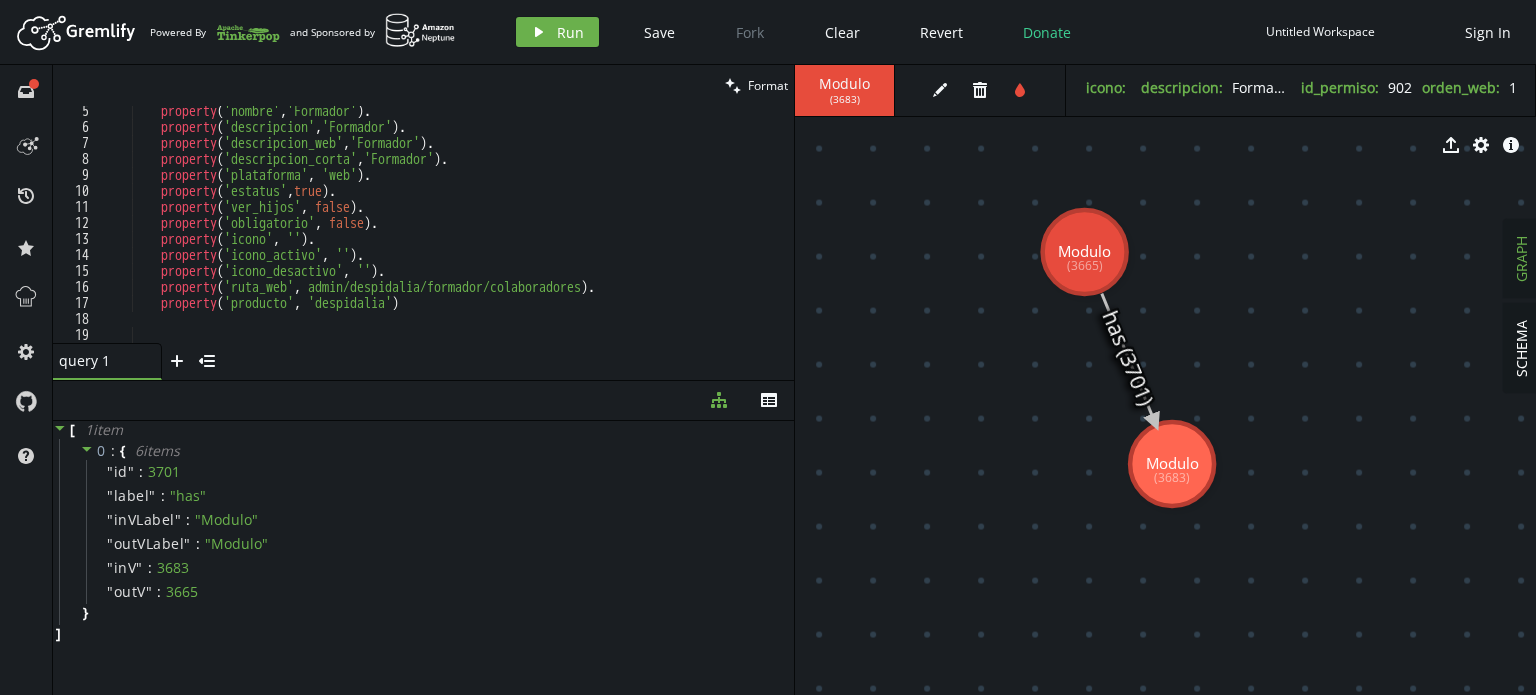 scroll, scrollTop: 0, scrollLeft: 0, axis: both 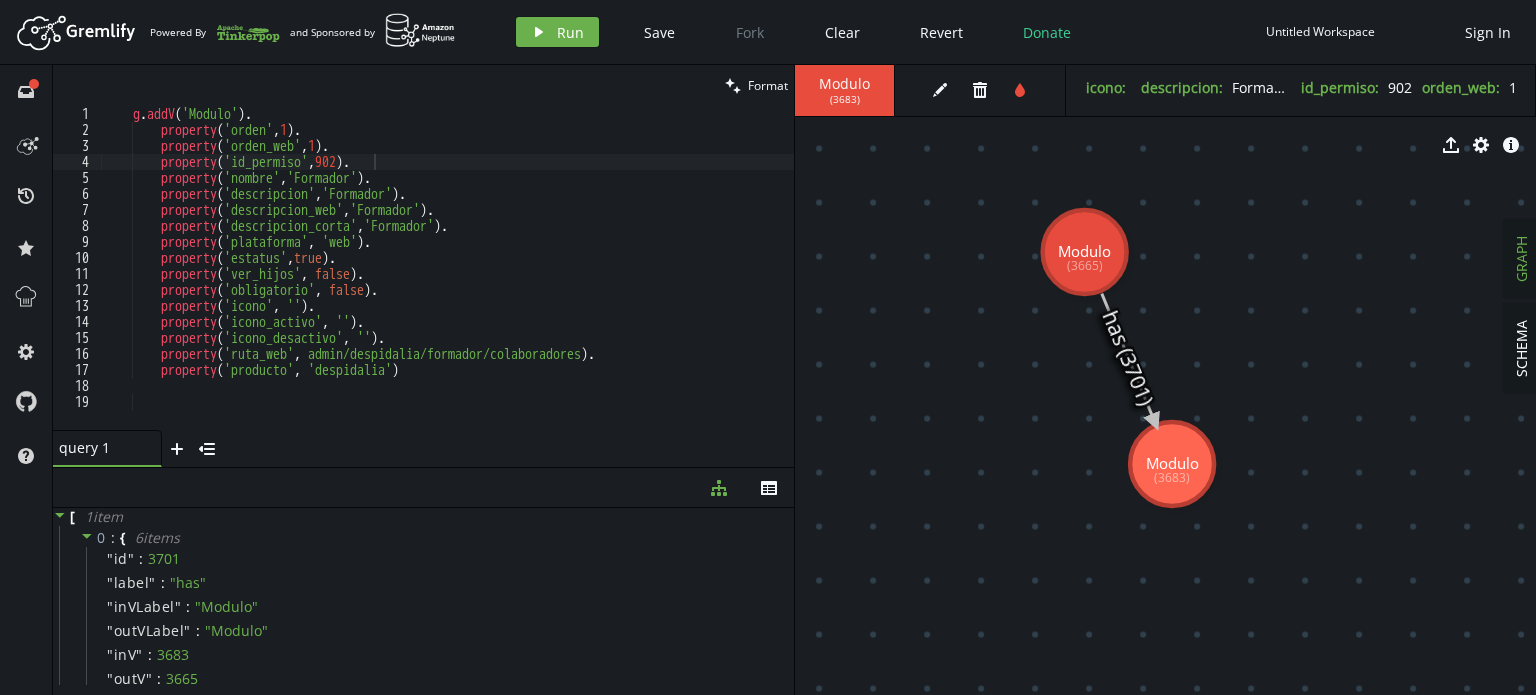 drag, startPoint x: 516, startPoint y: 379, endPoint x: 518, endPoint y: 467, distance: 88.02273 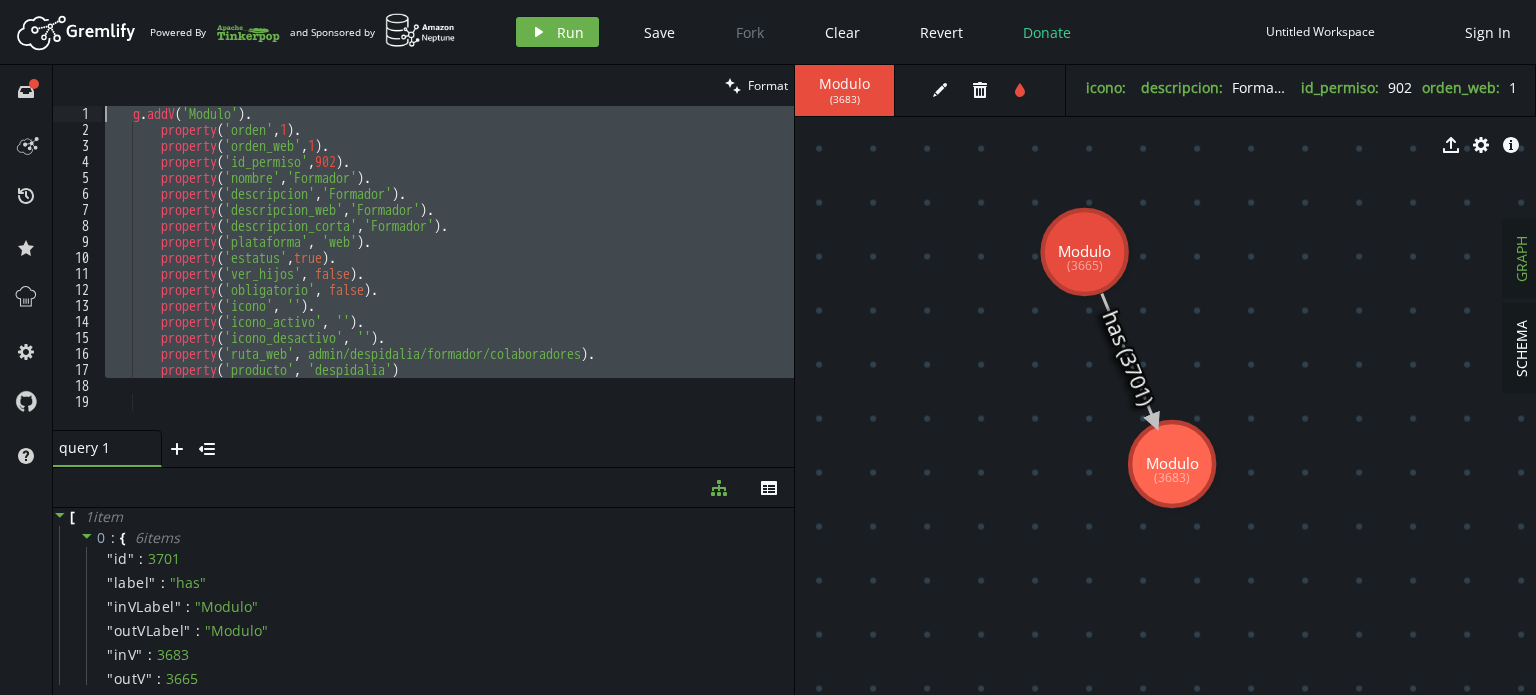 drag, startPoint x: 461, startPoint y: 392, endPoint x: 36, endPoint y: 62, distance: 538.07526 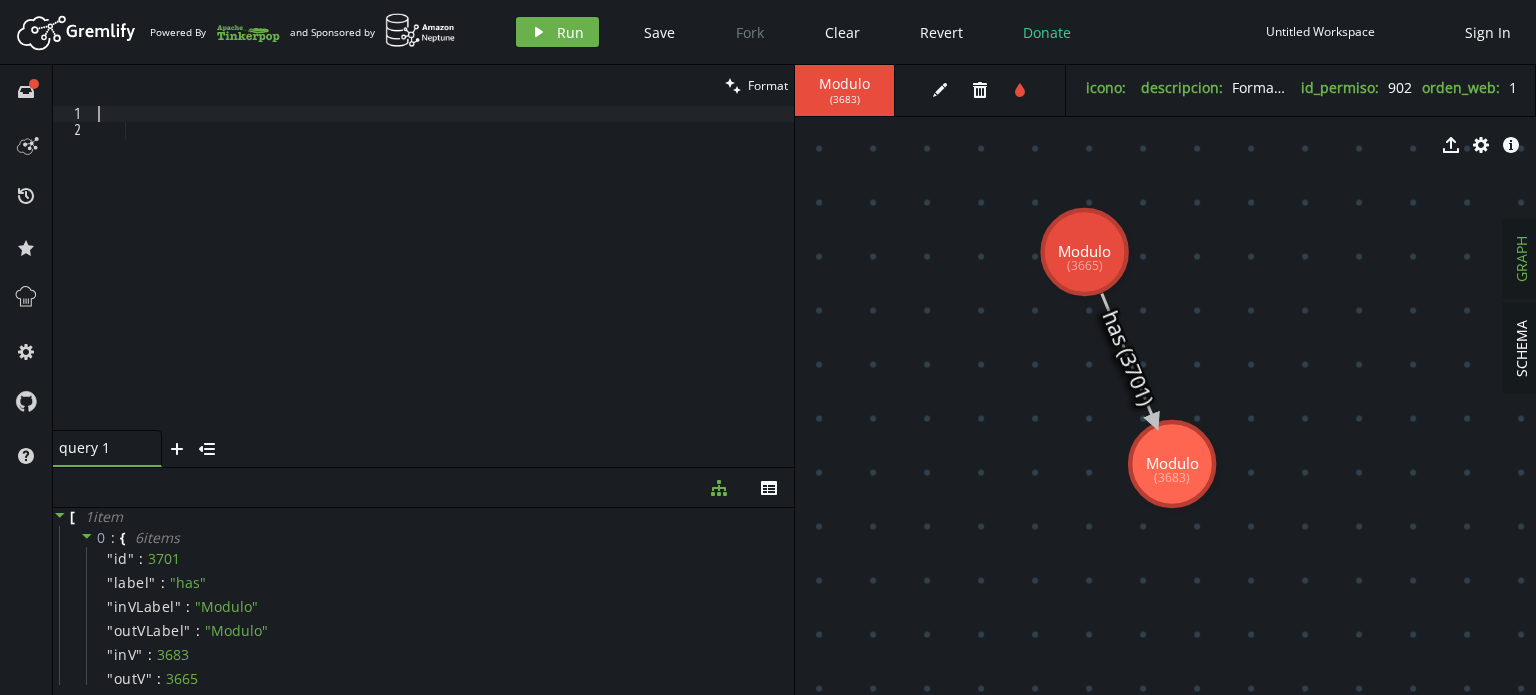 paste on ".to('modules').elementMap();" 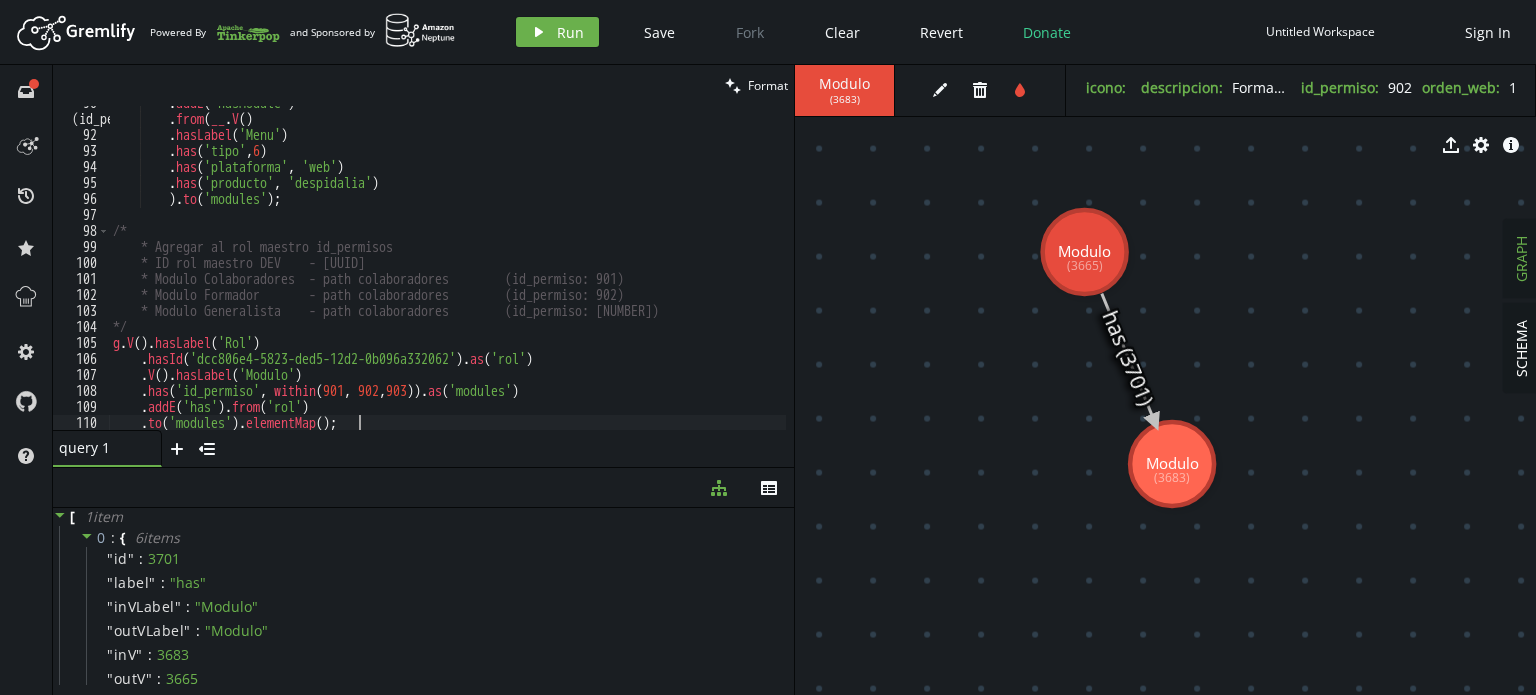 scroll, scrollTop: 1435, scrollLeft: 0, axis: vertical 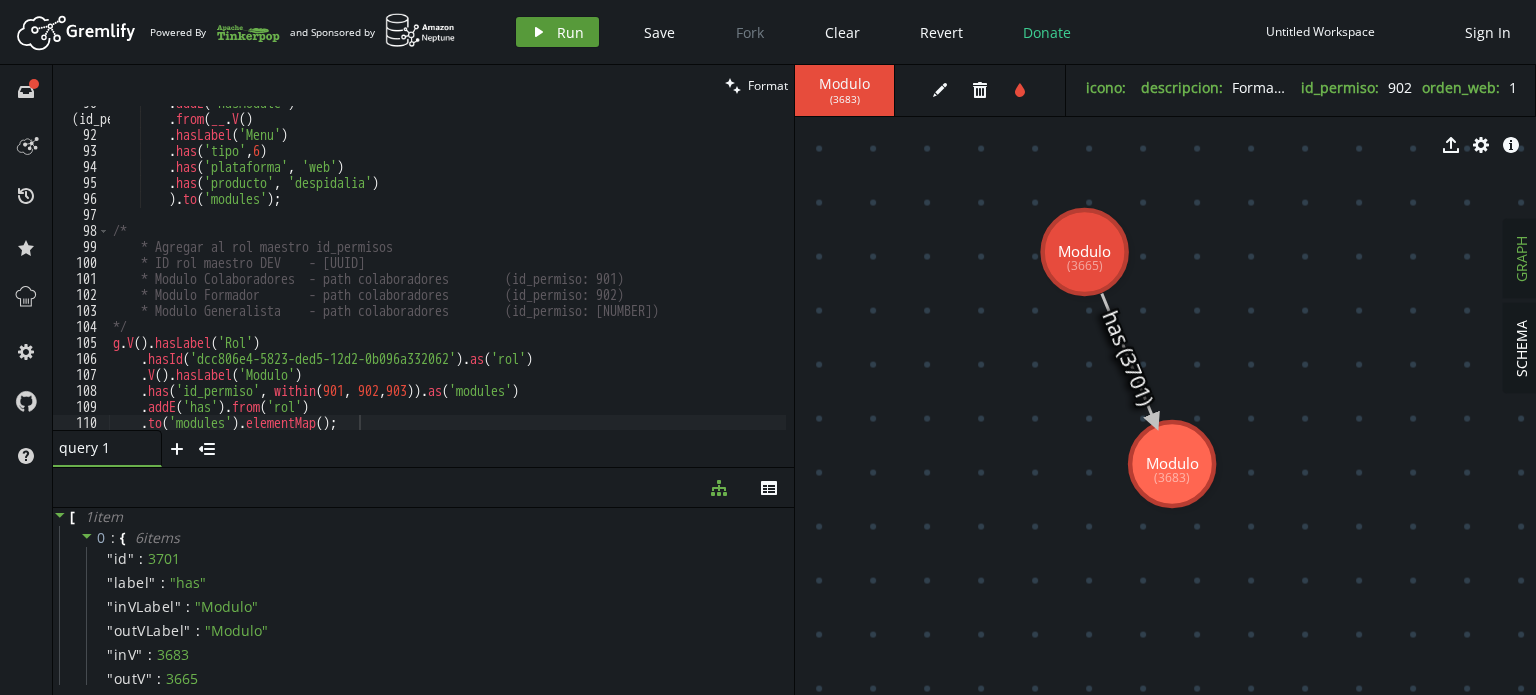 click on "play Run" at bounding box center [557, 32] 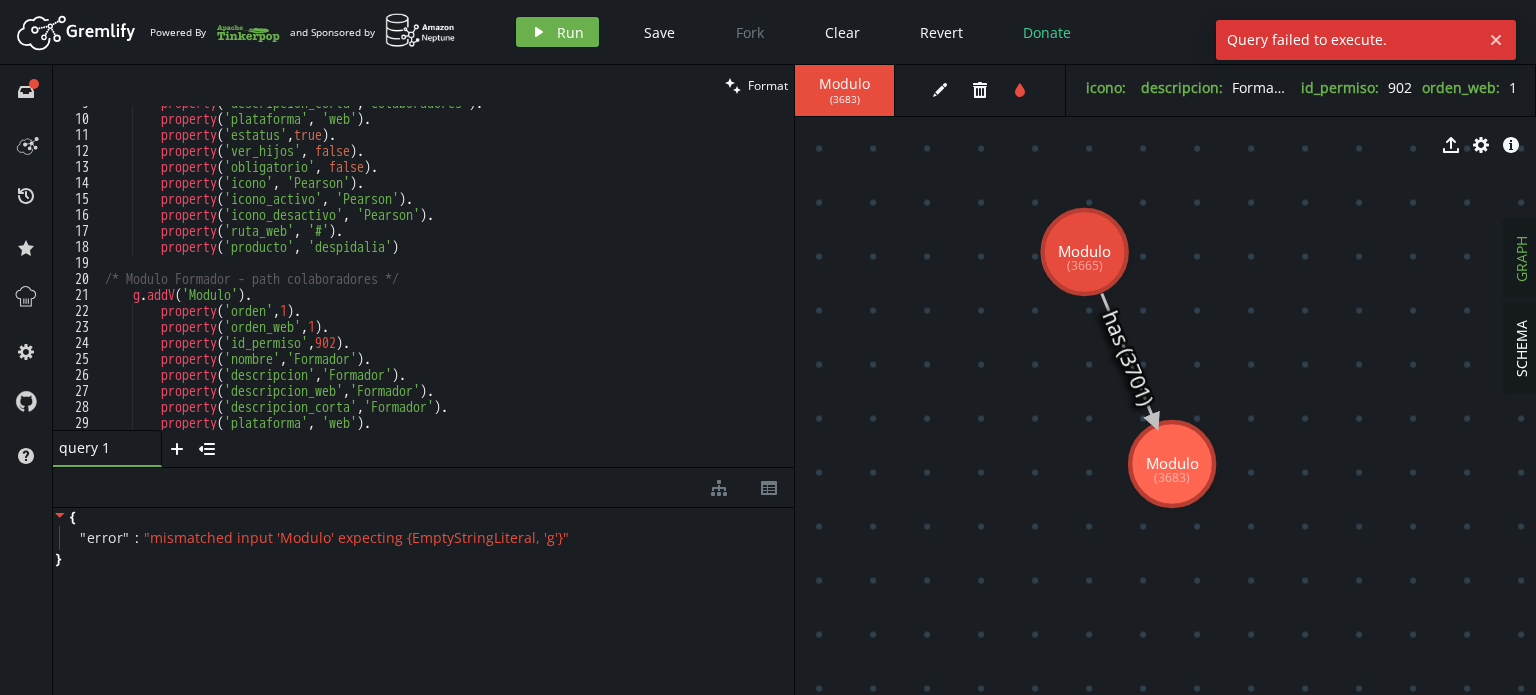 scroll, scrollTop: 0, scrollLeft: 0, axis: both 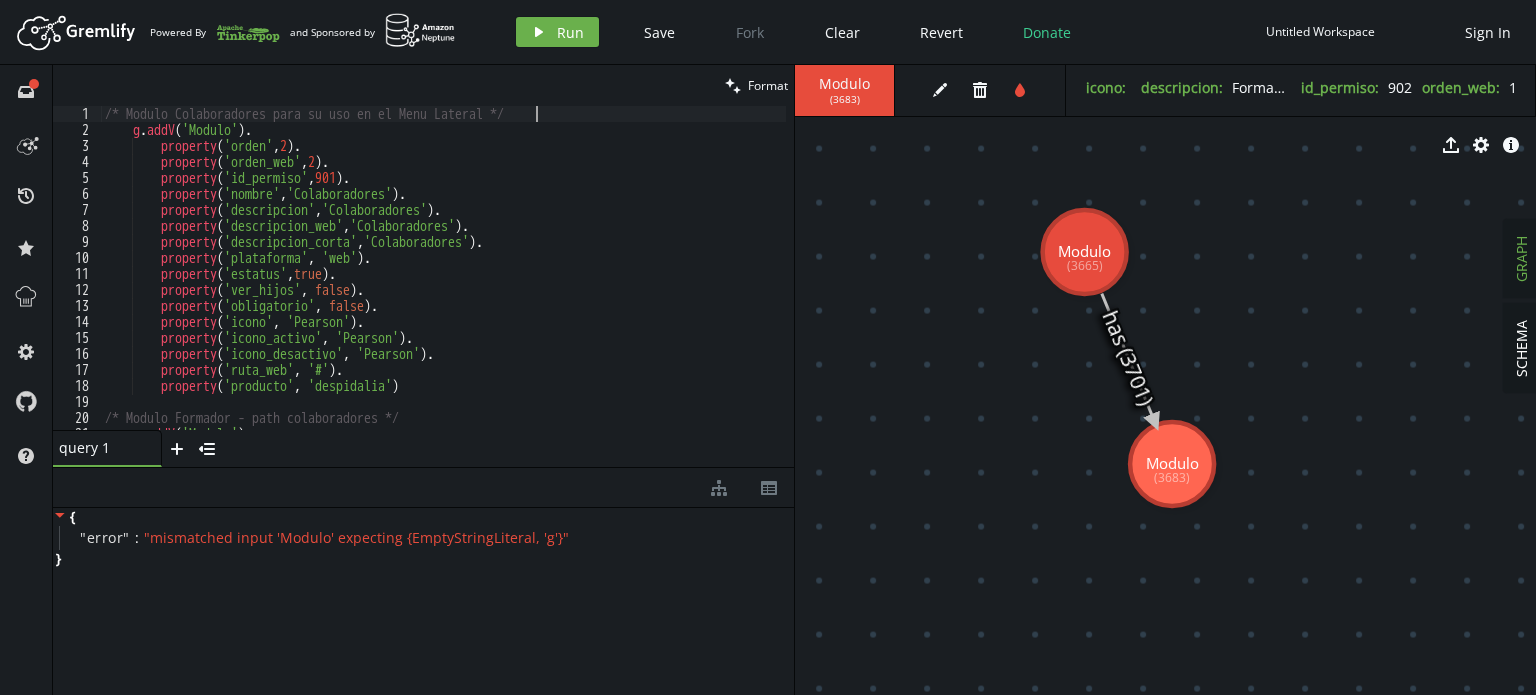 click on "/* Modulo Colaboradores para su uso en el Menu Lateral */      g . addV ( 'Modulo' ) .           property ( 'orden' , 2 ) .           property ( 'orden_web' , 2 ) .           property ( 'id_permiso' , 901 ) .           property ( 'nombre' , 'Colaboradores' ) .           property ( 'descripcion' , 'Colaboradores' ) .           property ( 'descripcion_web' , 'Colaboradores' ) .           property ( 'descripcion_corta' , 'Colaboradores' ) .           property ( 'plataforma' ,   'web' ) .           property ( 'estatus' , true ) .           property ( 'ver_hijos' ,   false ) .           property ( 'obligatorio' ,   false ) .           property ( 'icono' ,   'Pearson' ) .           property ( 'icono_activo' ,   'Pearson' ) .           property ( 'icono_desactivo' ,   'Pearson' ) .           property ( 'ruta_web' ,   '#' ) .           property ( 'producto' ,   'despidalia' ) /* Modulo Formador - path colaboradores */      g . addV ( 'Modulo' ) ." at bounding box center (474, 280) 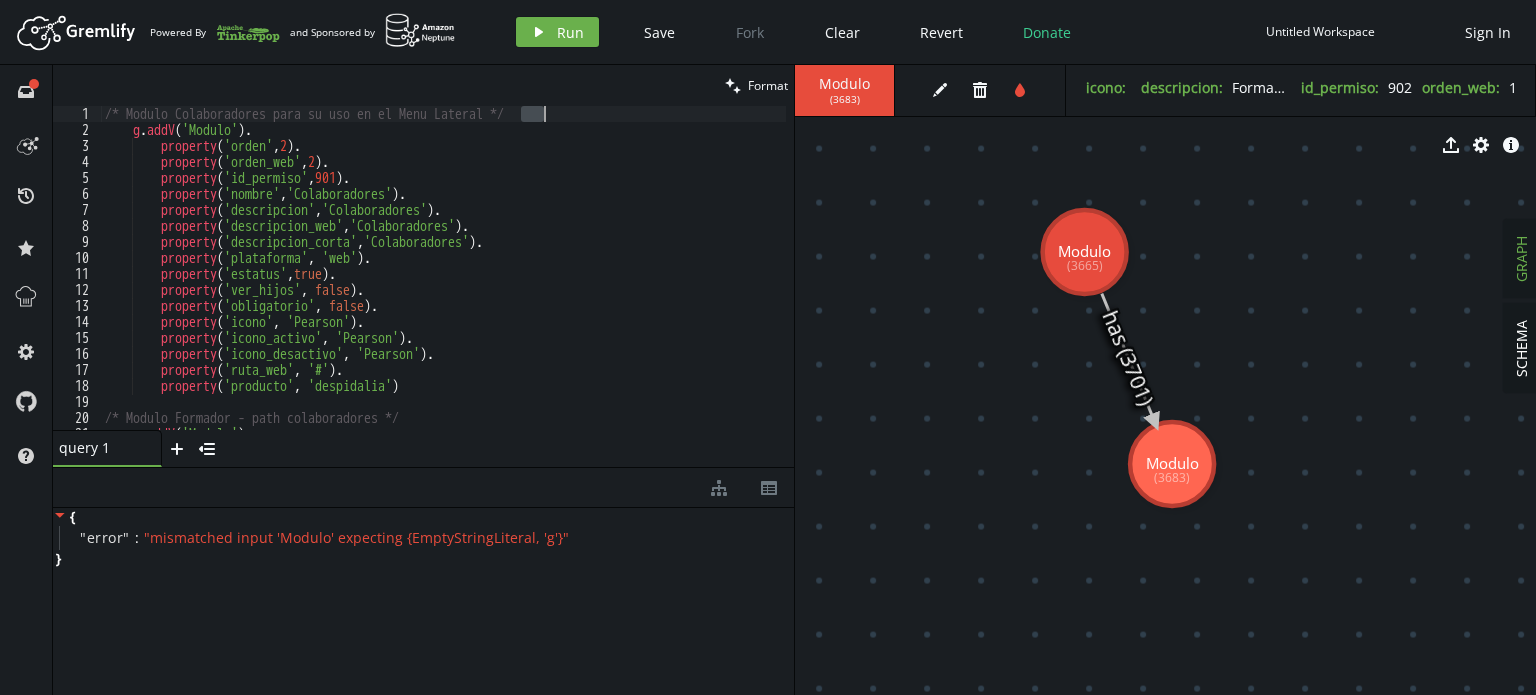 click on "/* Modulo Colaboradores para su uso en el Menu Lateral */      g . addV ( 'Modulo' ) .           property ( 'orden' , 2 ) .           property ( 'orden_web' , 2 ) .           property ( 'id_permiso' , 901 ) .           property ( 'nombre' , 'Colaboradores' ) .           property ( 'descripcion' , 'Colaboradores' ) .           property ( 'descripcion_web' , 'Colaboradores' ) .           property ( 'descripcion_corta' , 'Colaboradores' ) .           property ( 'plataforma' ,   'web' ) .           property ( 'estatus' , true ) .           property ( 'ver_hijos' ,   false ) .           property ( 'obligatorio' ,   false ) .           property ( 'icono' ,   'Pearson' ) .           property ( 'icono_activo' ,   'Pearson' ) .           property ( 'icono_desactivo' ,   'Pearson' ) .           property ( 'ruta_web' ,   '#' ) .           property ( 'producto' ,   'despidalia' ) /* Modulo Formador - path colaboradores */      g . addV ( 'Modulo' ) ." at bounding box center (474, 280) 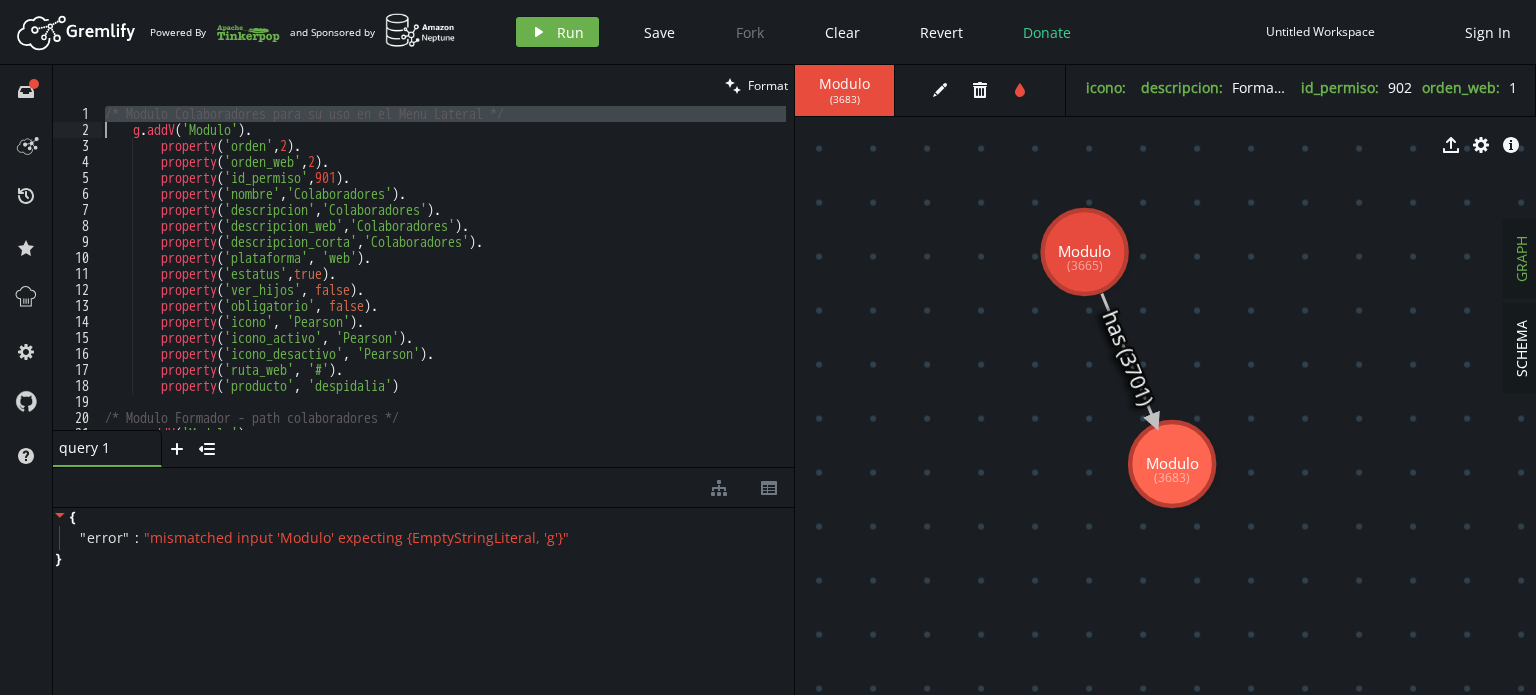 click on "/* Modulo Colaboradores para su uso en el Menu Lateral */      g . addV ( 'Modulo' ) .           property ( 'orden' , 2 ) .           property ( 'orden_web' , 2 ) .           property ( 'id_permiso' , 901 ) .           property ( 'nombre' , 'Colaboradores' ) .           property ( 'descripcion' , 'Colaboradores' ) .           property ( 'descripcion_web' , 'Colaboradores' ) .           property ( 'descripcion_corta' , 'Colaboradores' ) .           property ( 'plataforma' ,   'web' ) .           property ( 'estatus' , true ) .           property ( 'ver_hijos' ,   false ) .           property ( 'obligatorio' ,   false ) .           property ( 'icono' ,   'Pearson' ) .           property ( 'icono_activo' ,   'Pearson' ) .           property ( 'icono_desactivo' ,   'Pearson' ) .           property ( 'ruta_web' ,   '#' ) .           property ( 'producto' ,   'despidalia' ) /* Modulo Formador - path colaboradores */      g . addV ( 'Modulo' ) ." at bounding box center [474, 280] 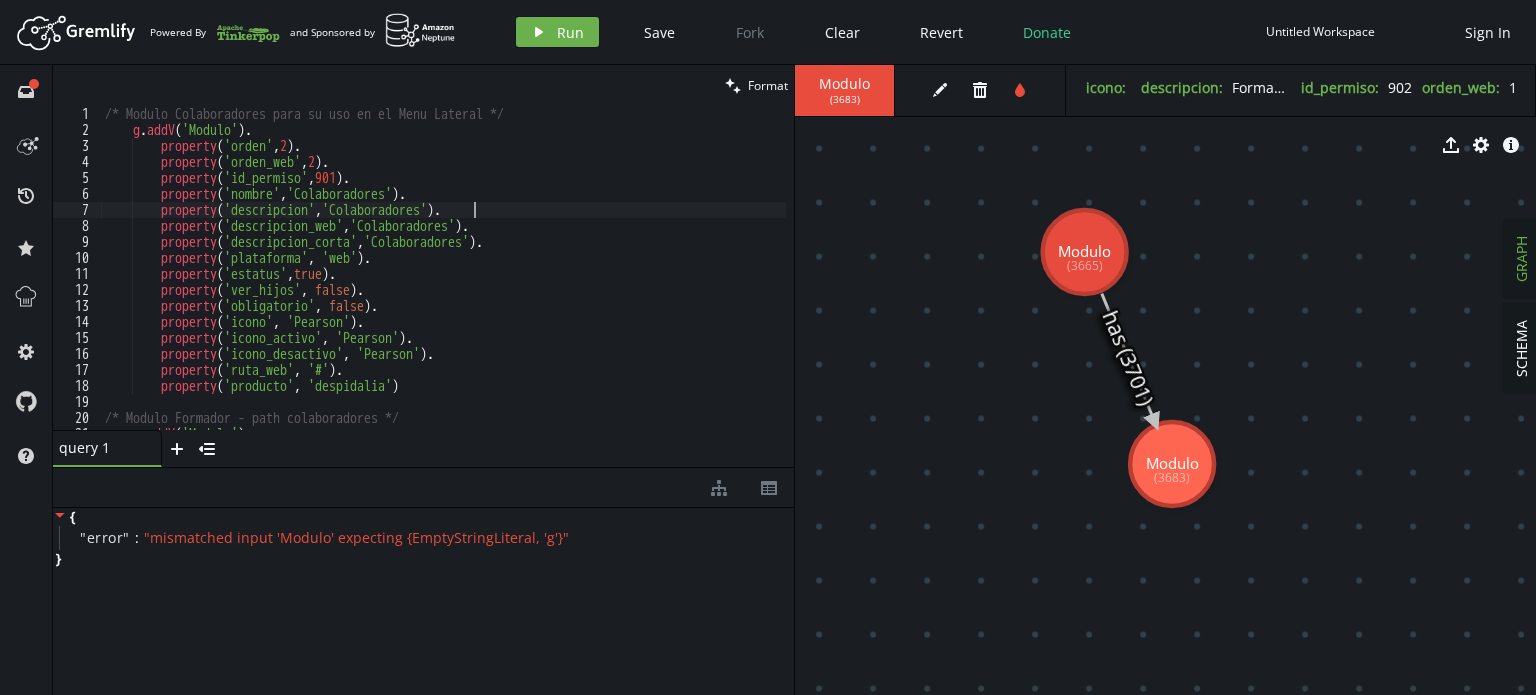 type 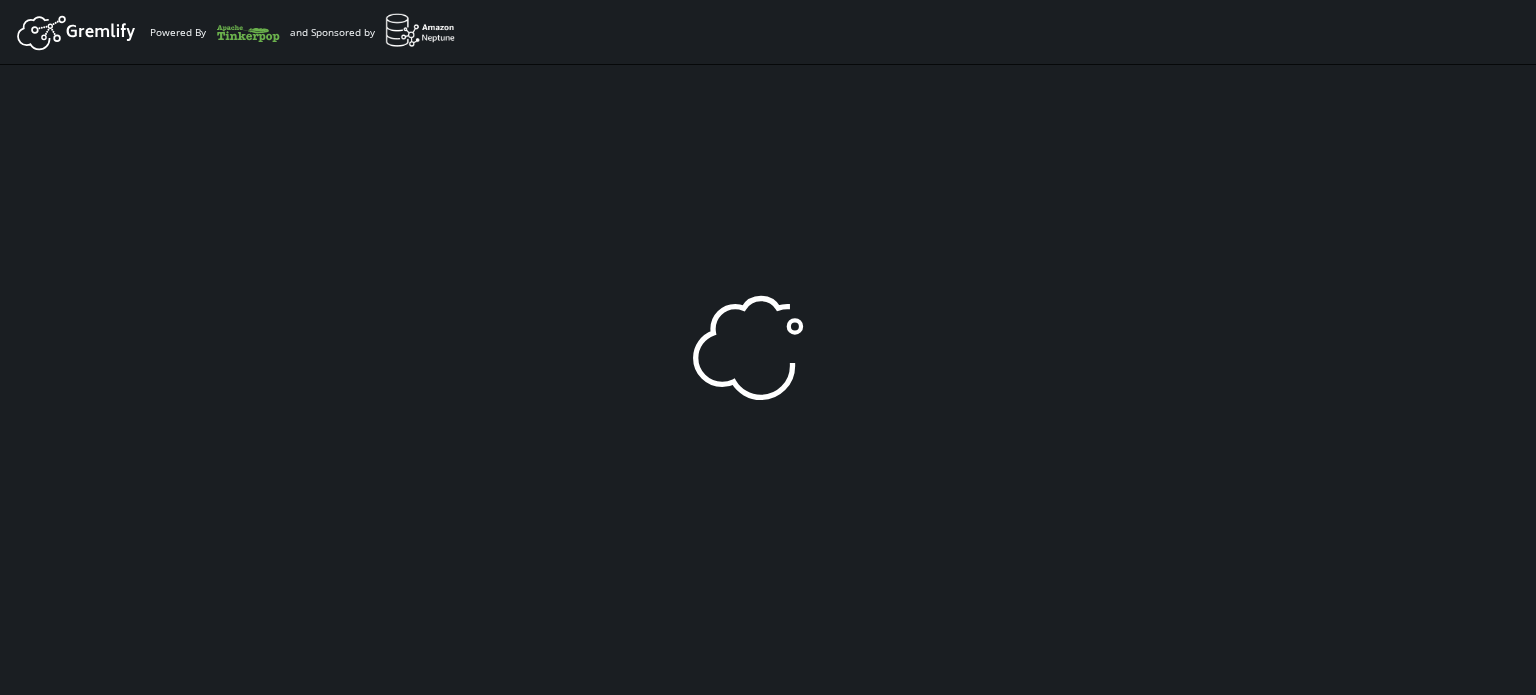 scroll, scrollTop: 0, scrollLeft: 0, axis: both 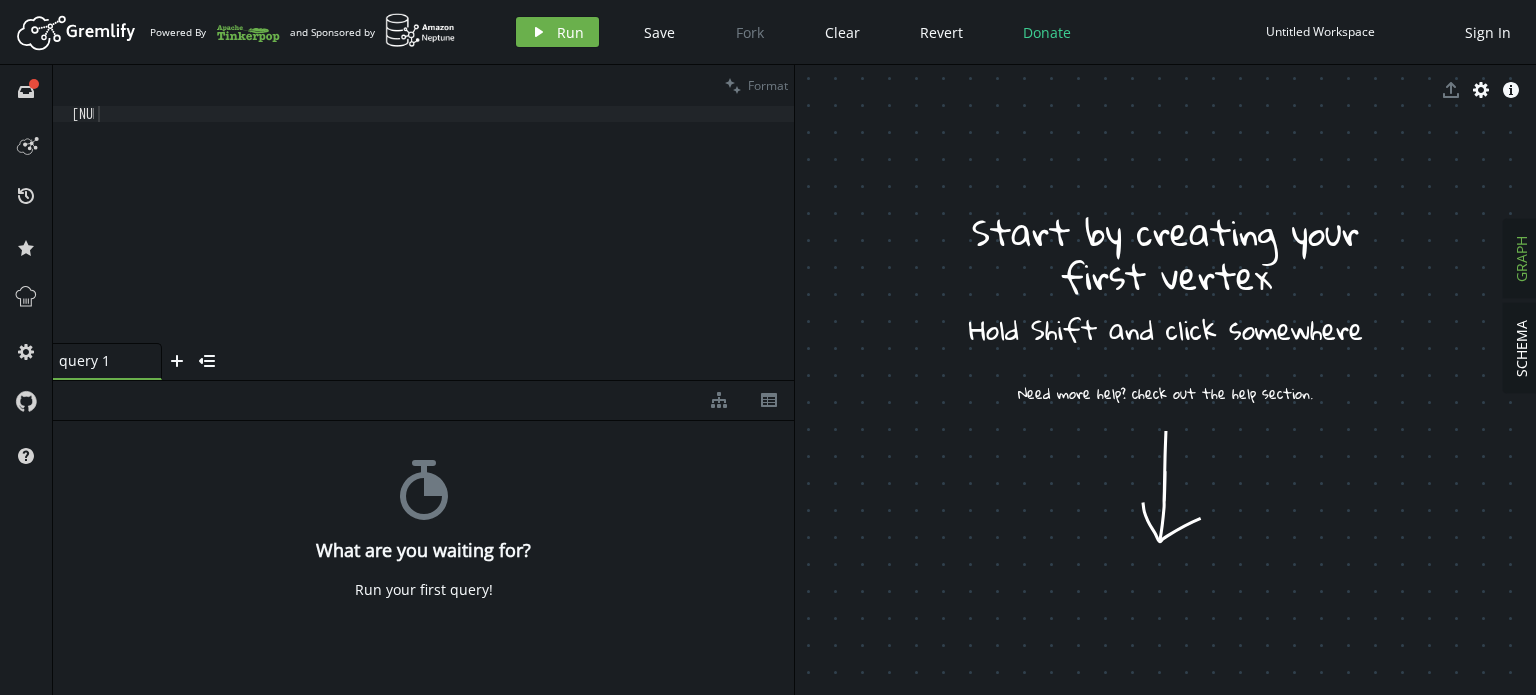 click at bounding box center [444, 240] 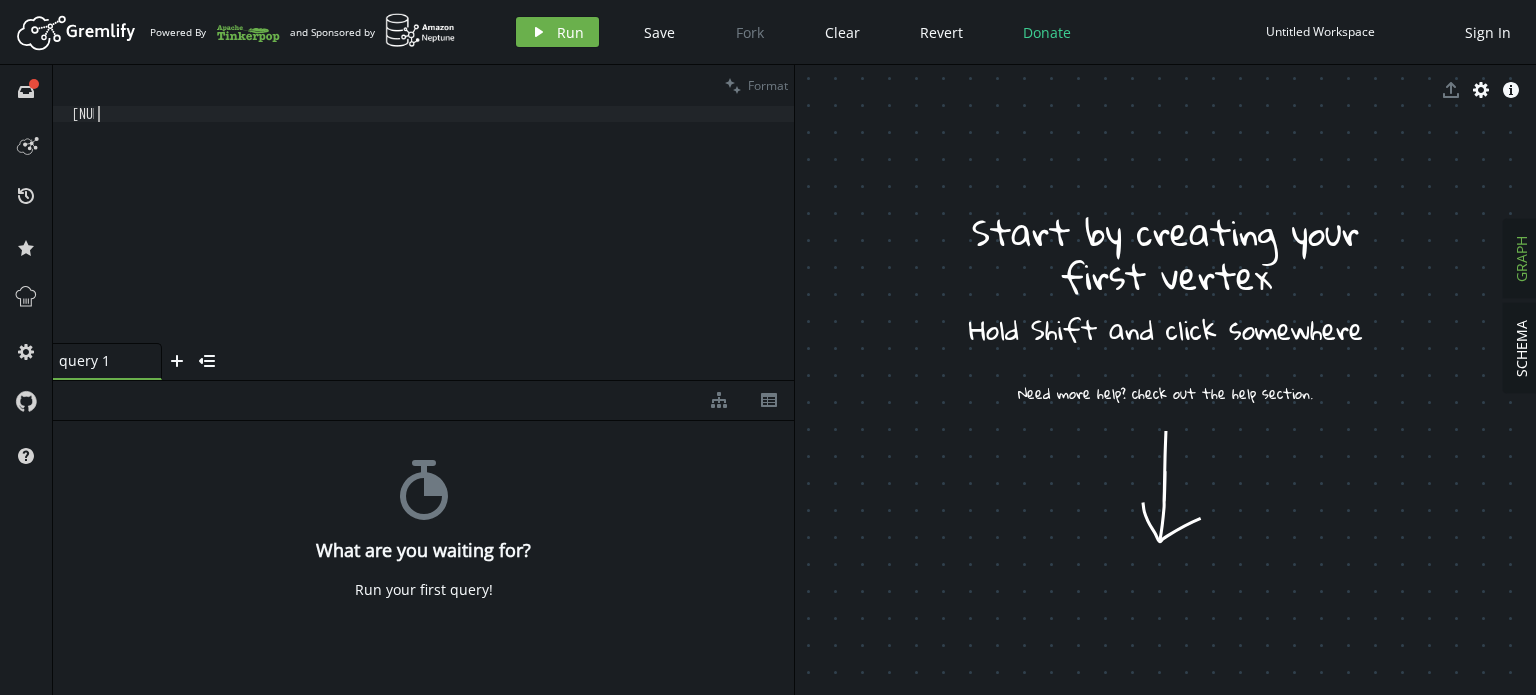 paste on ".to('modules').elementMap();" 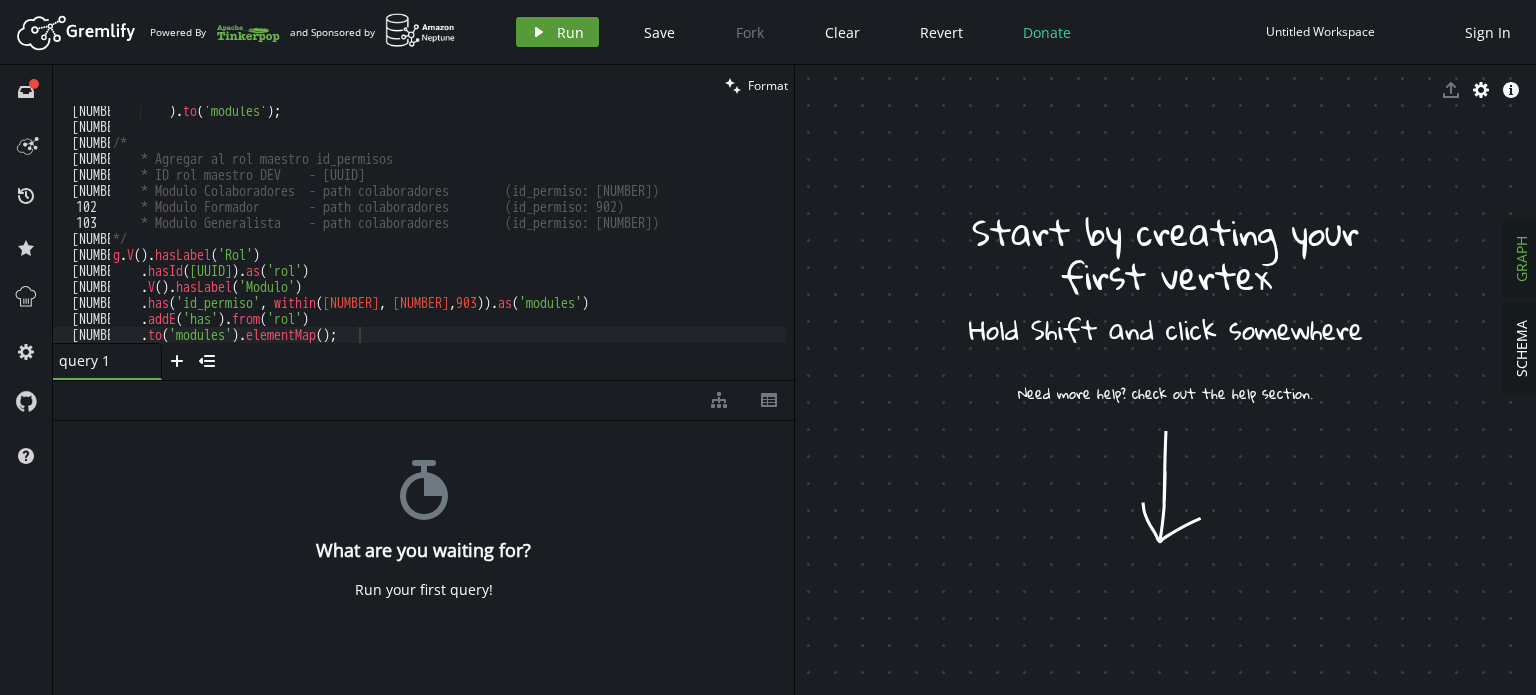 click on "play" 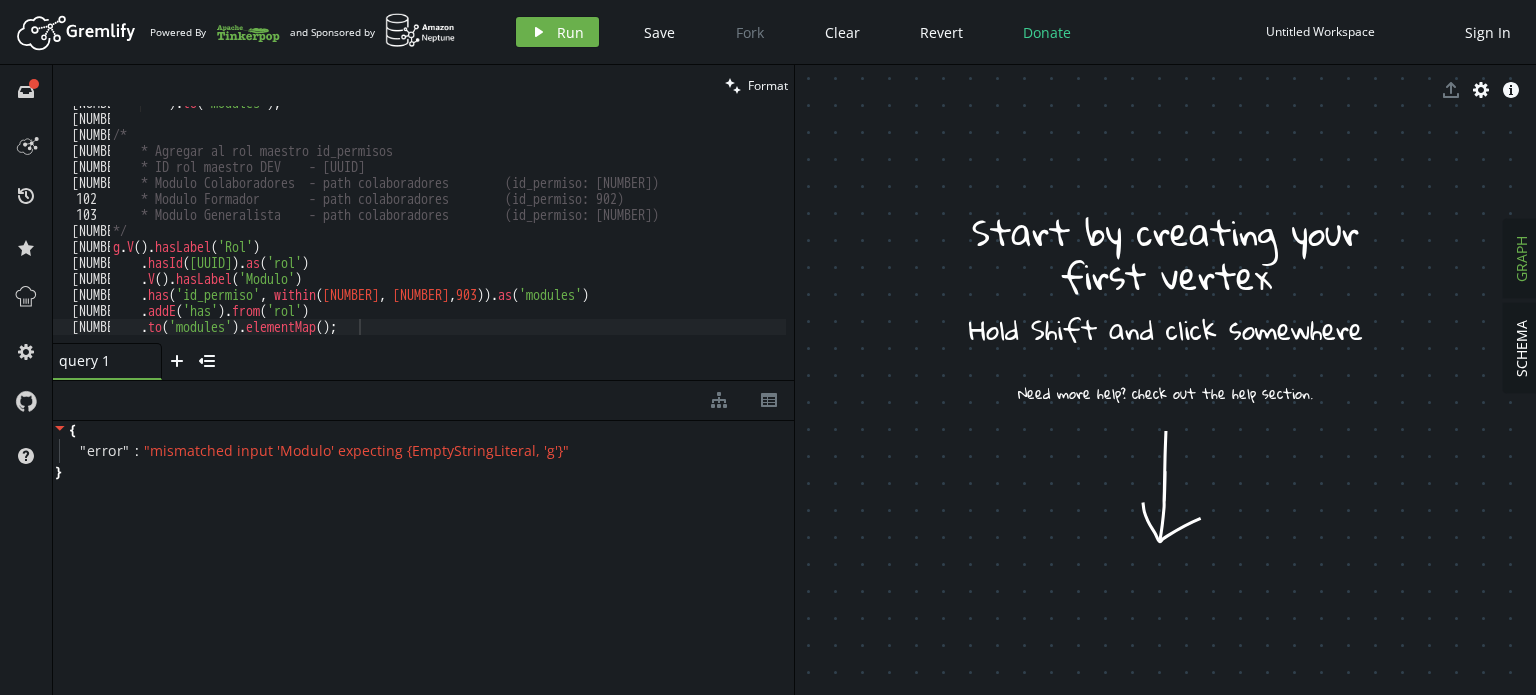scroll, scrollTop: 1531, scrollLeft: 0, axis: vertical 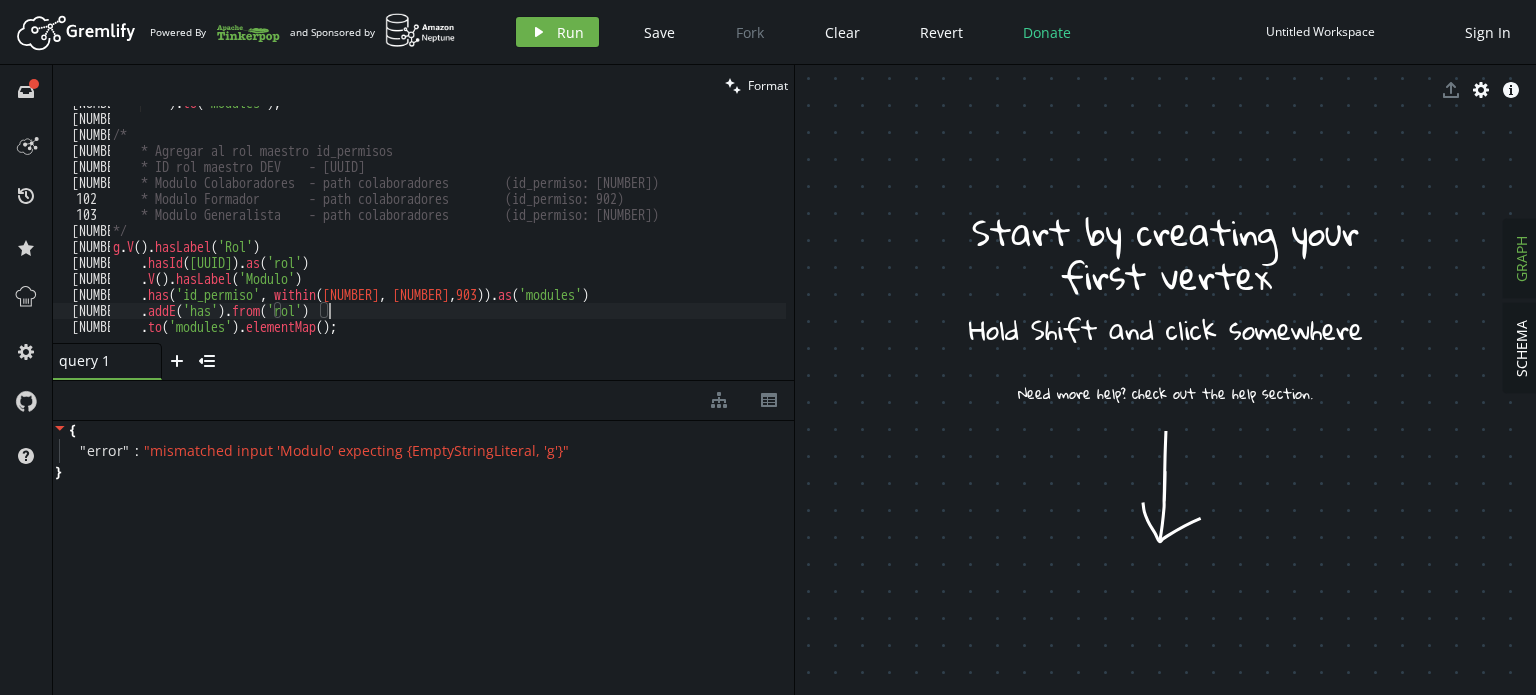 drag, startPoint x: 602, startPoint y: 309, endPoint x: 484, endPoint y: 243, distance: 135.20355 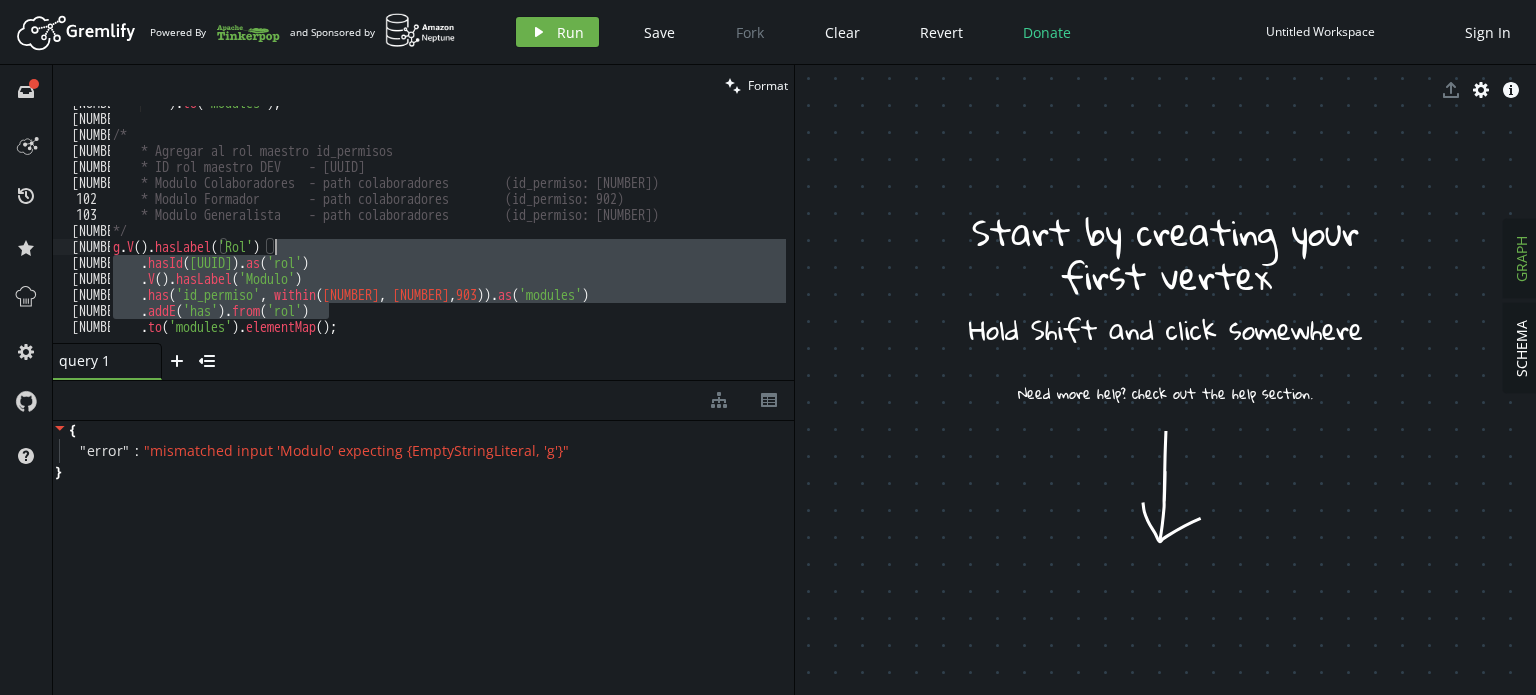 click on ") . to ( 'modules' ) ; /*      * Agregar al rol maestro id_permisos      * ID rol maestro DEV    - [UUID]      * Modulo Colaboradores  - path colaboradores           (id_permiso: [NUMBER])      * Modulo Formador       - path colaboradores           (id_permiso: [NUMBER])      * Modulo Generalista    - path colaboradores           (id_permiso: [NUMBER]) */ g . V ( ) . hasLabel ( 'Rol' )      . hasId ( '[UUID]' ) . as ( 'rol' )      . V ( ) . hasLabel ( 'Modulo' )      . has ( 'id_permiso' ,   within ( [NUMBER] ,   [NUMBER] , [NUMBER] )) . as ( 'modules' )      . addE ( 'has' ) . from ( 'rol' )      . to ( 'modules' ) . elementMap ( ) ;" at bounding box center [447, 224] 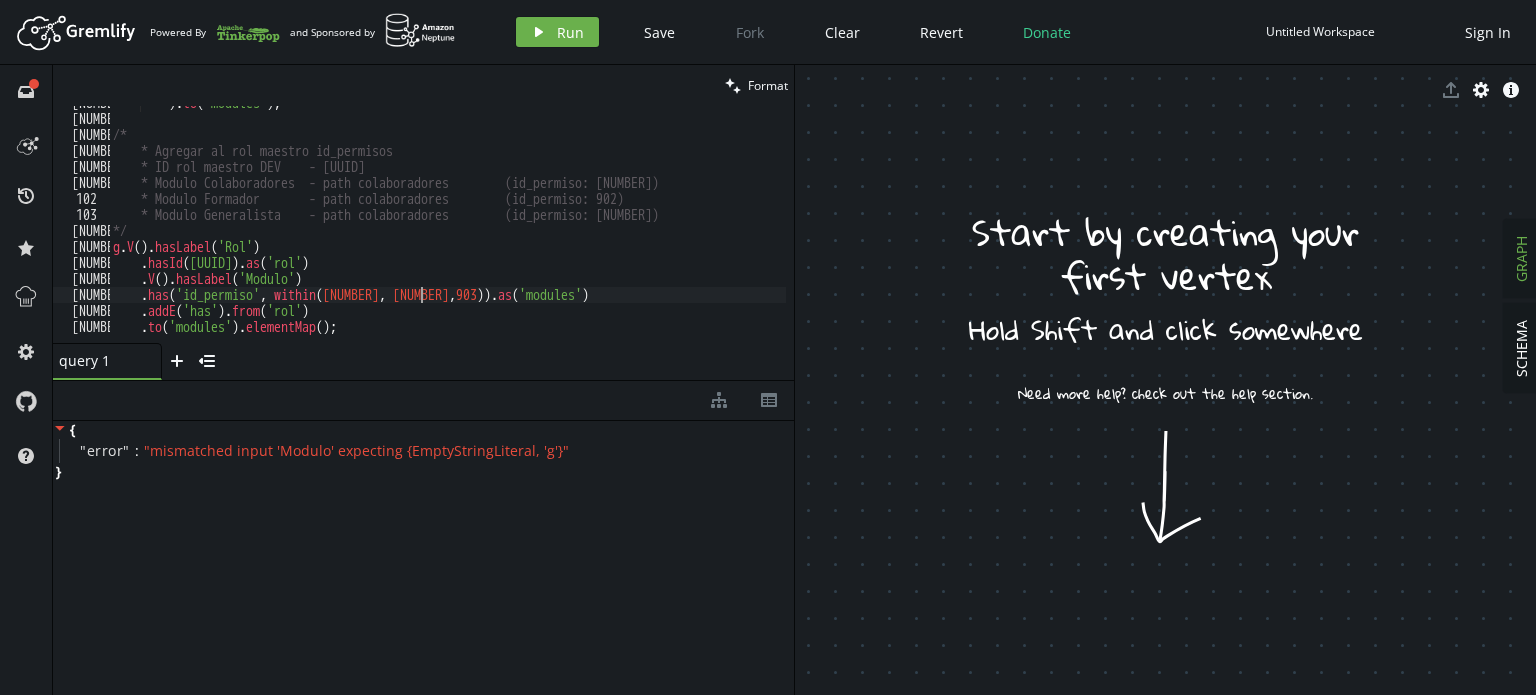 type on ".addE('has').from('rol')
.to('modules').elementMap();" 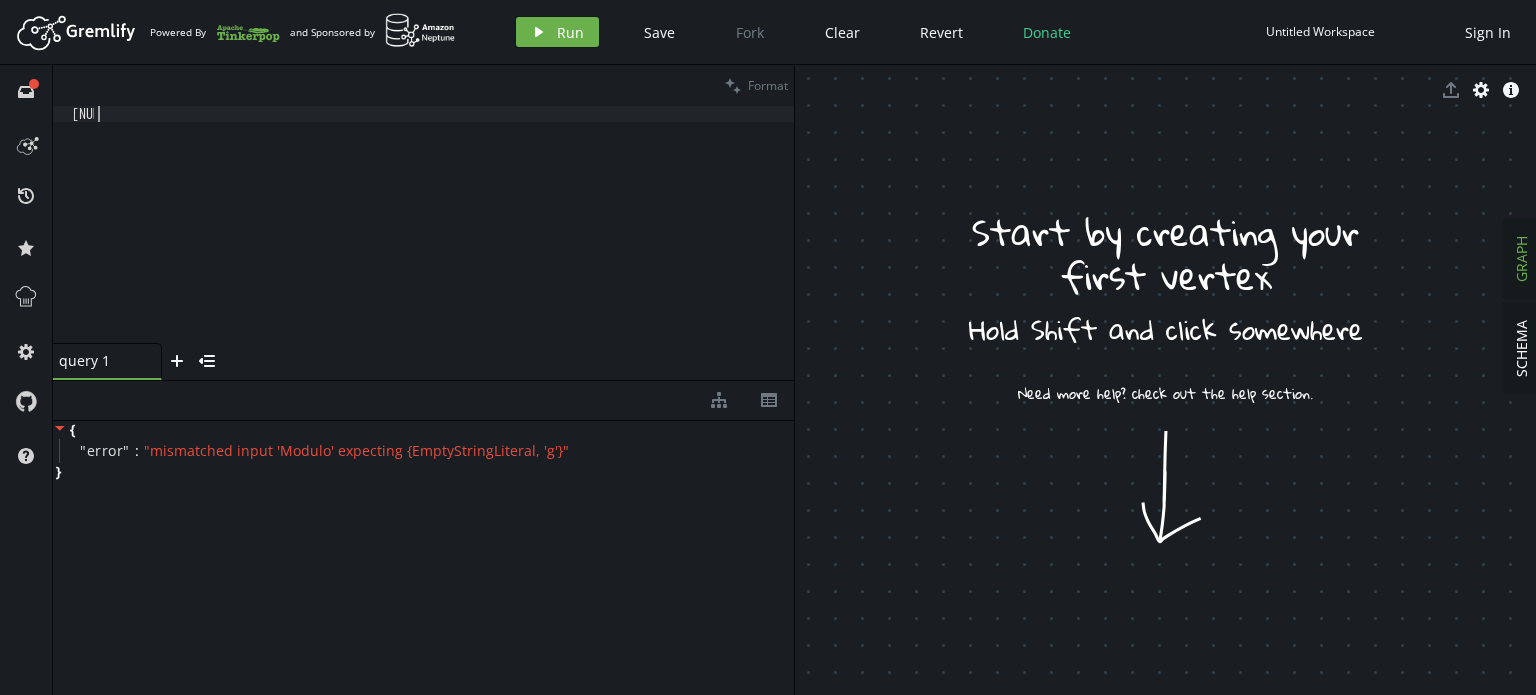 paste on "property('producto', 'despidalia')" 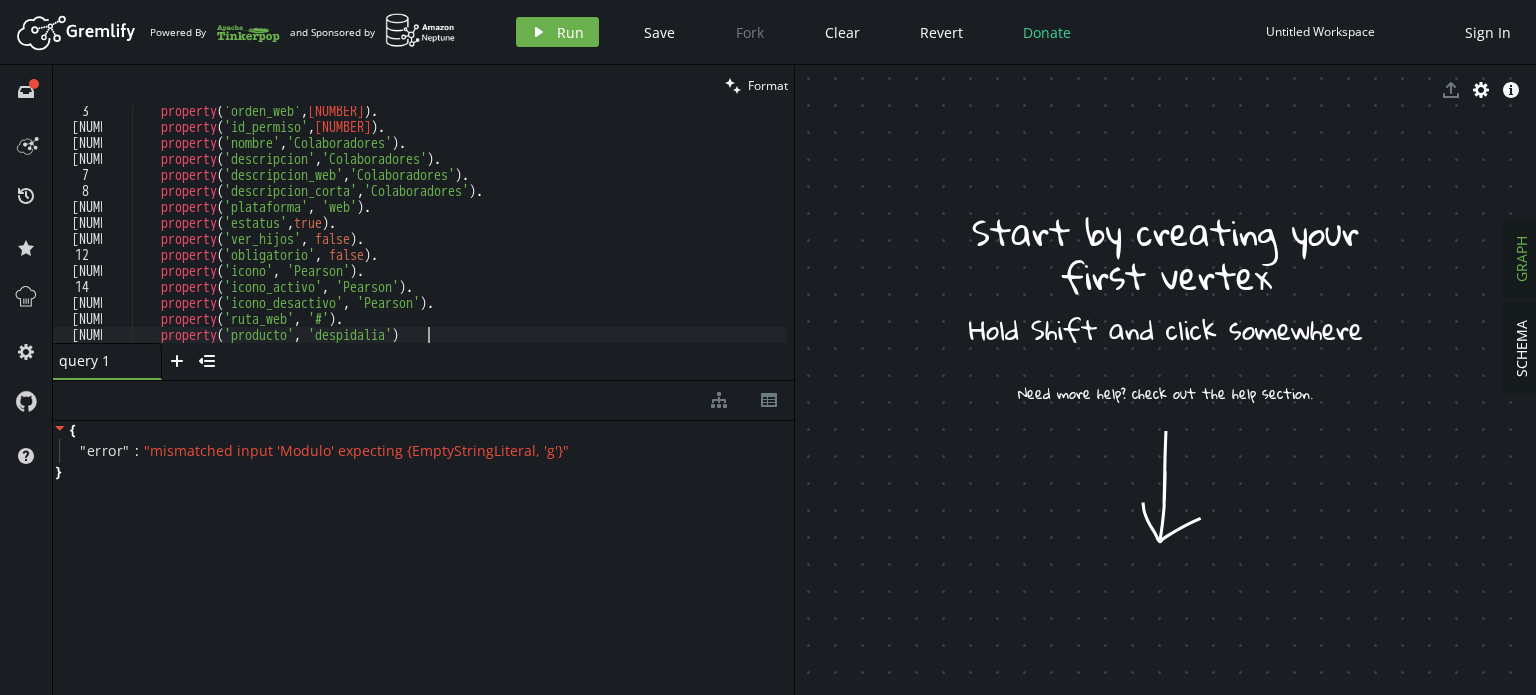 scroll, scrollTop: 35, scrollLeft: 0, axis: vertical 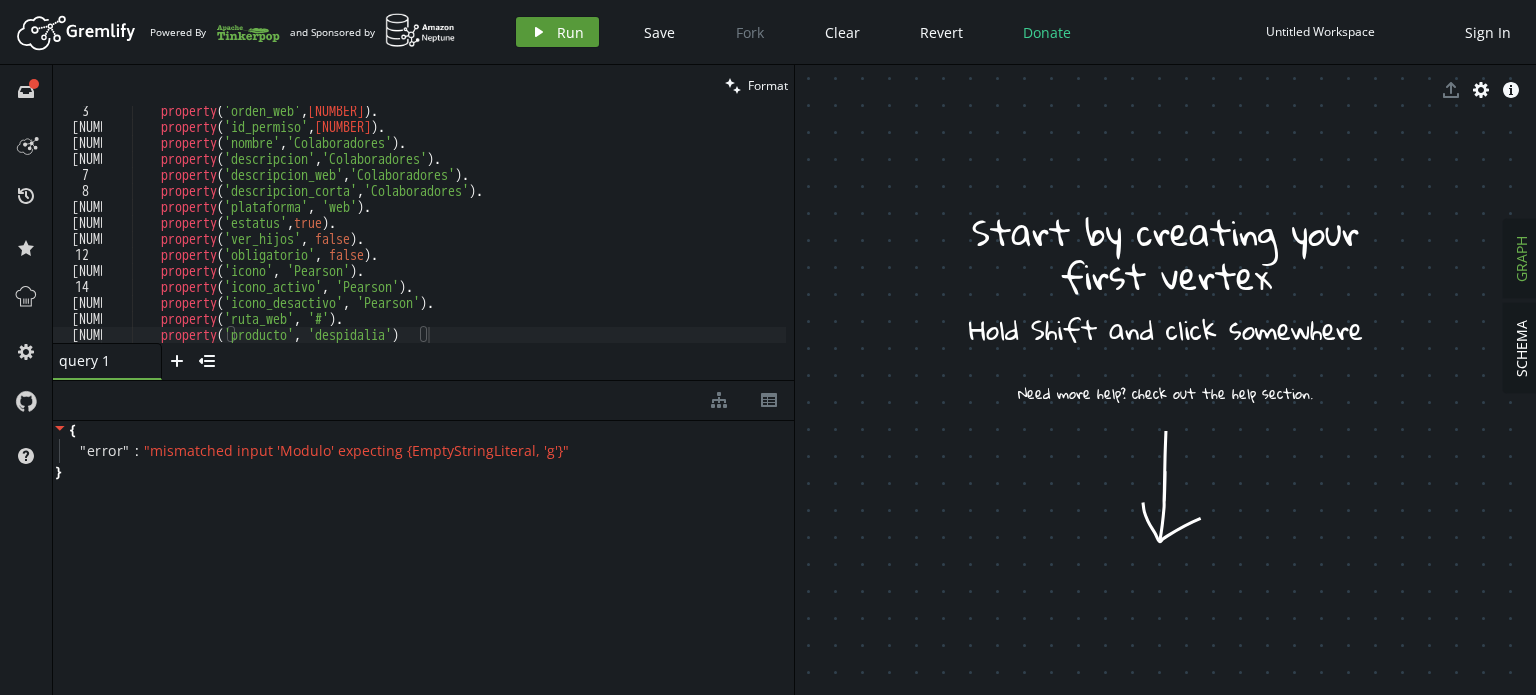 click on "Run" at bounding box center [570, 32] 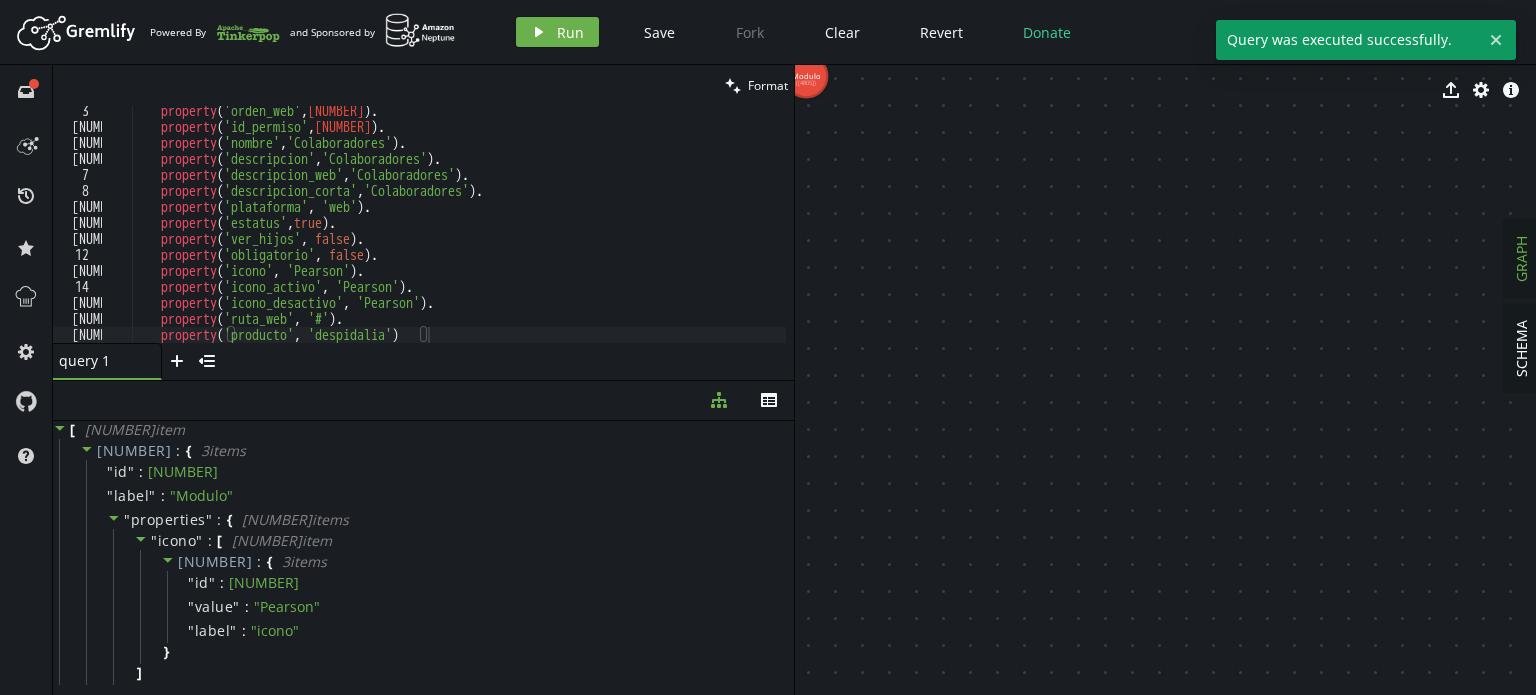 drag, startPoint x: 820, startPoint y: 85, endPoint x: 972, endPoint y: 221, distance: 203.96078 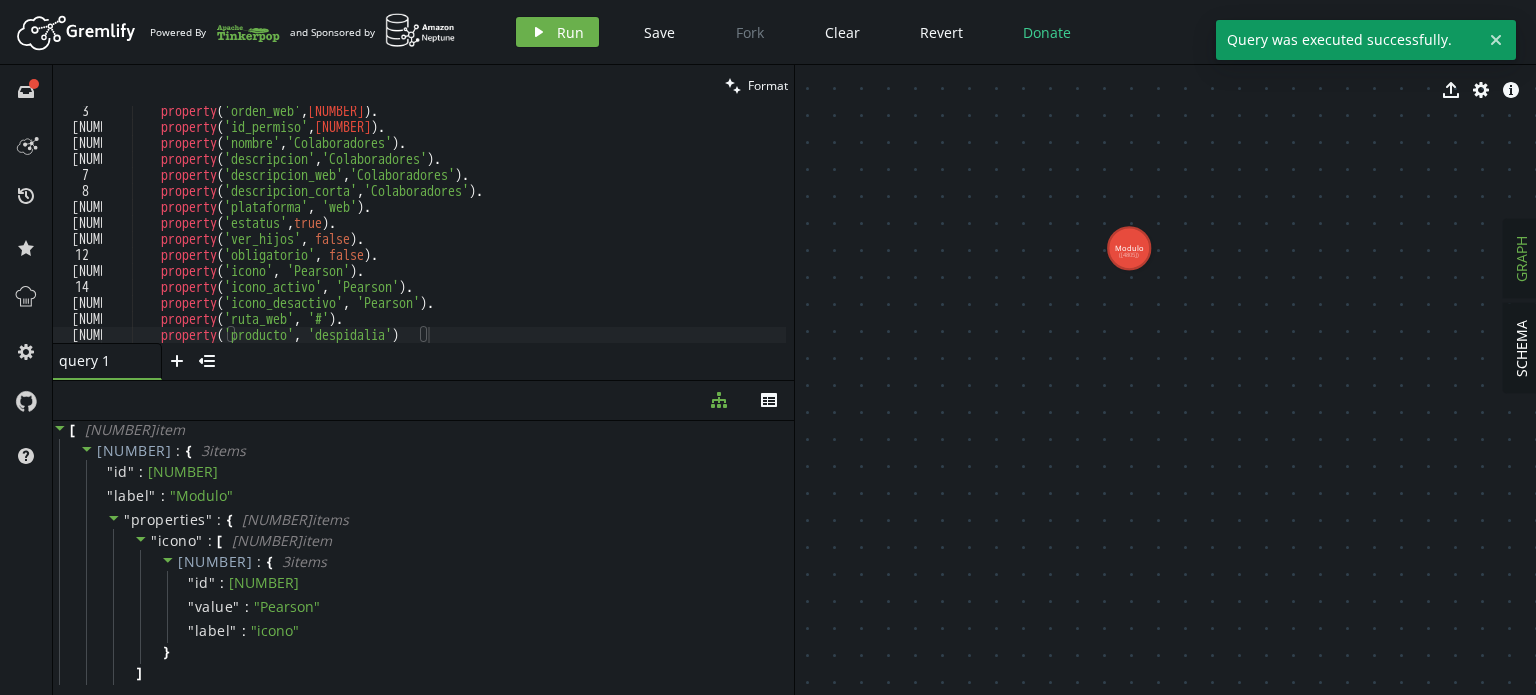 drag, startPoint x: 895, startPoint y: 247, endPoint x: 1218, endPoint y: 419, distance: 365.94125 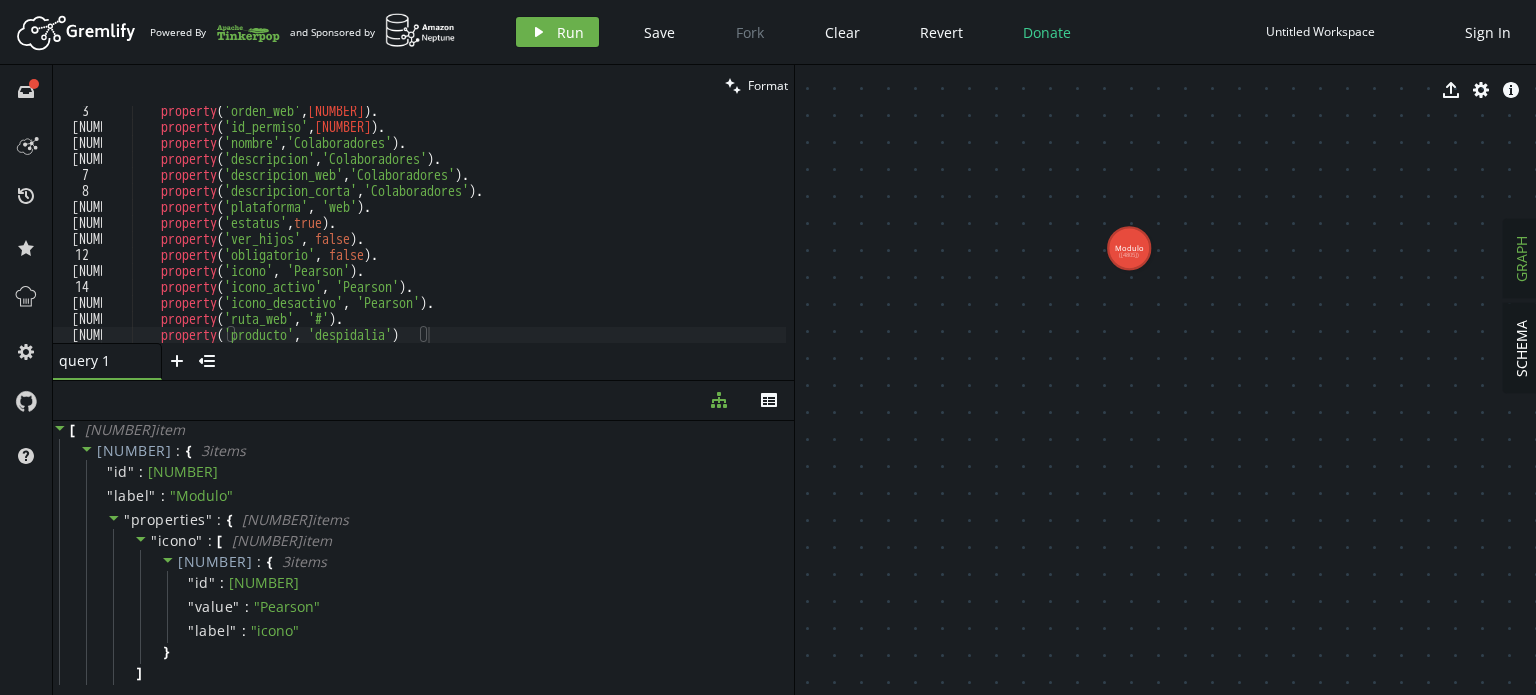 click on "property('ver_hijos', false).
property('obligatorio', false).
property('producto', 'despidalia')" at bounding box center (443, 237) 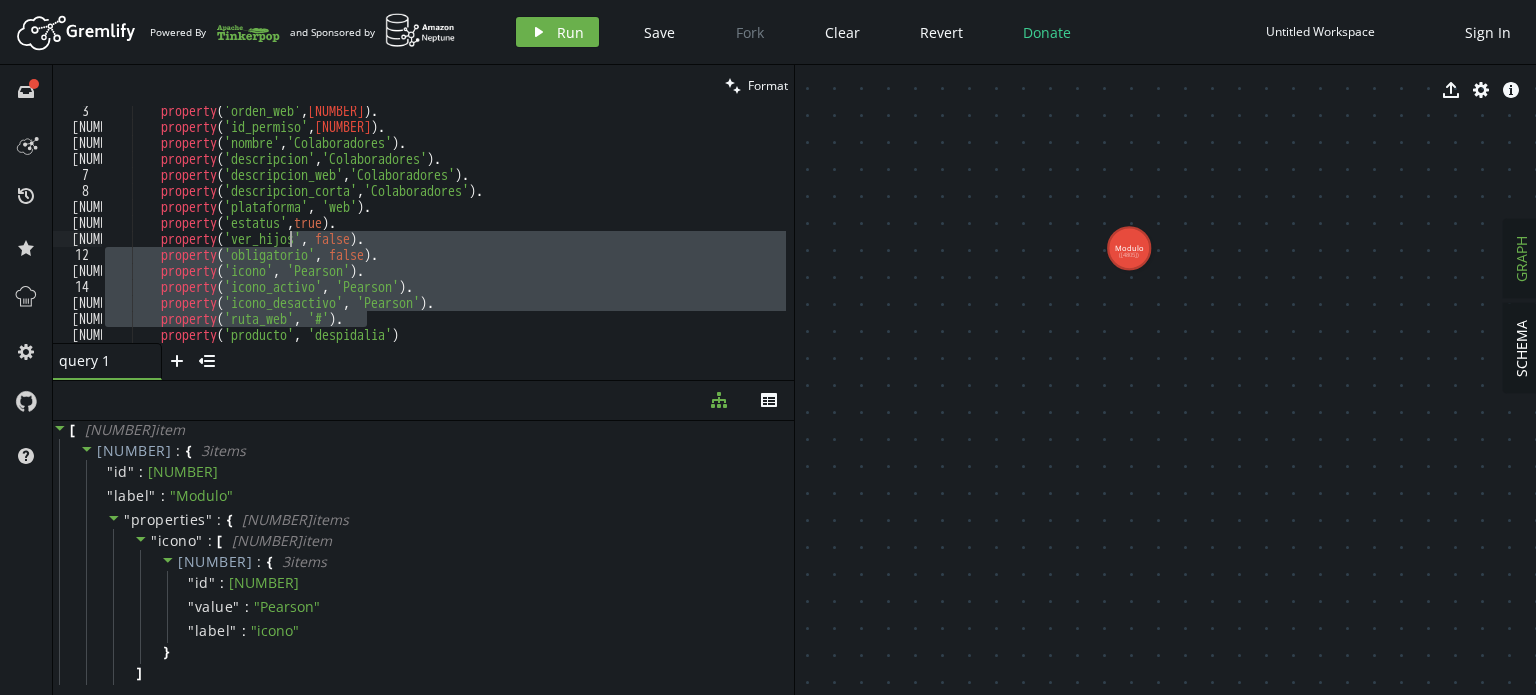 drag, startPoint x: 448, startPoint y: 323, endPoint x: 290, endPoint y: 231, distance: 182.83325 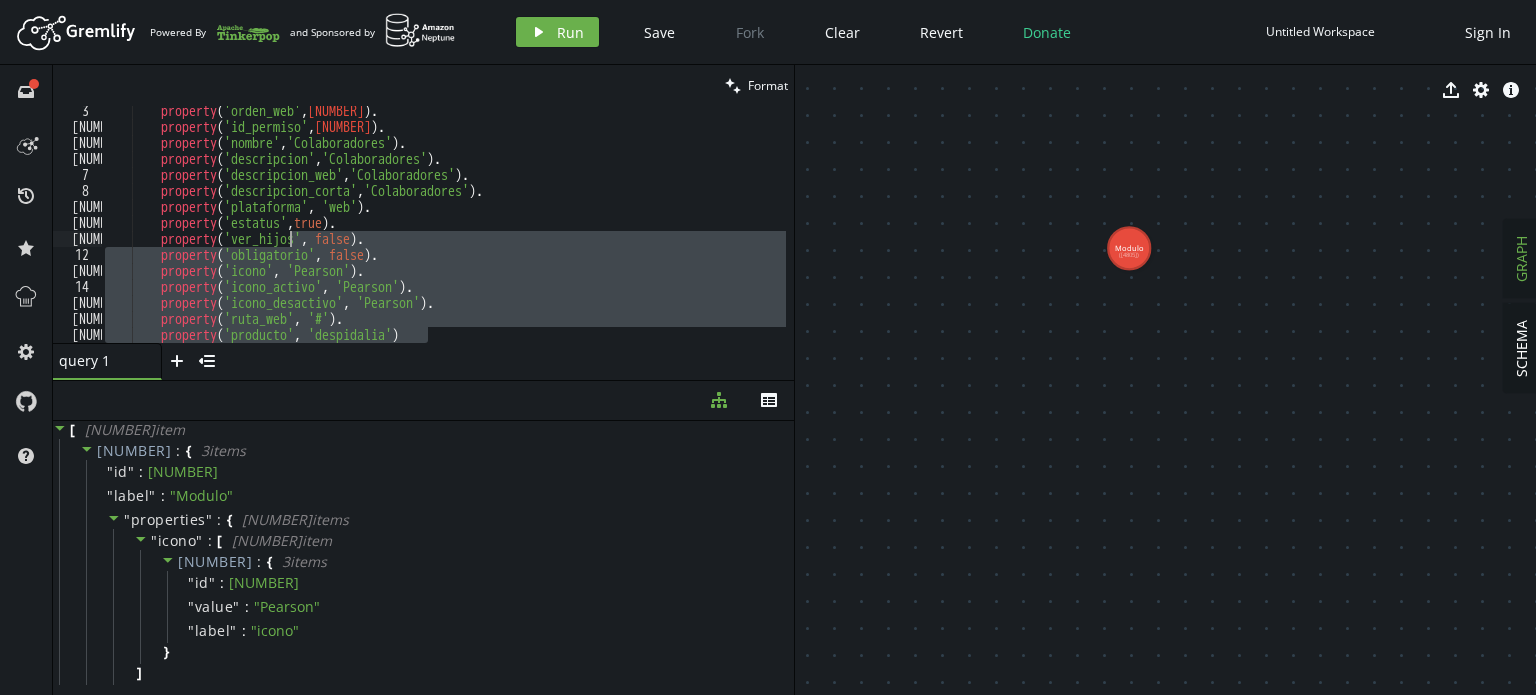 scroll, scrollTop: 0, scrollLeft: 0, axis: both 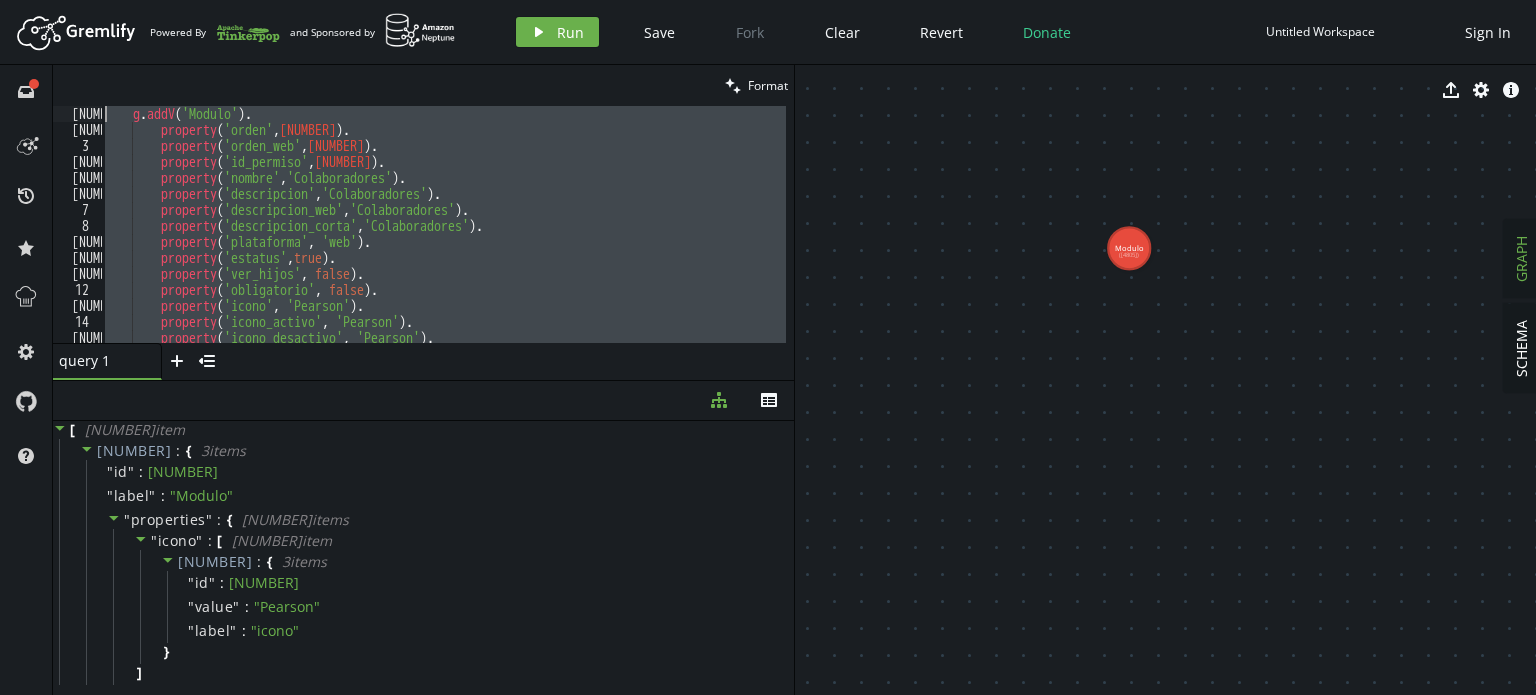 drag, startPoint x: 449, startPoint y: 341, endPoint x: 76, endPoint y: 98, distance: 445.17188 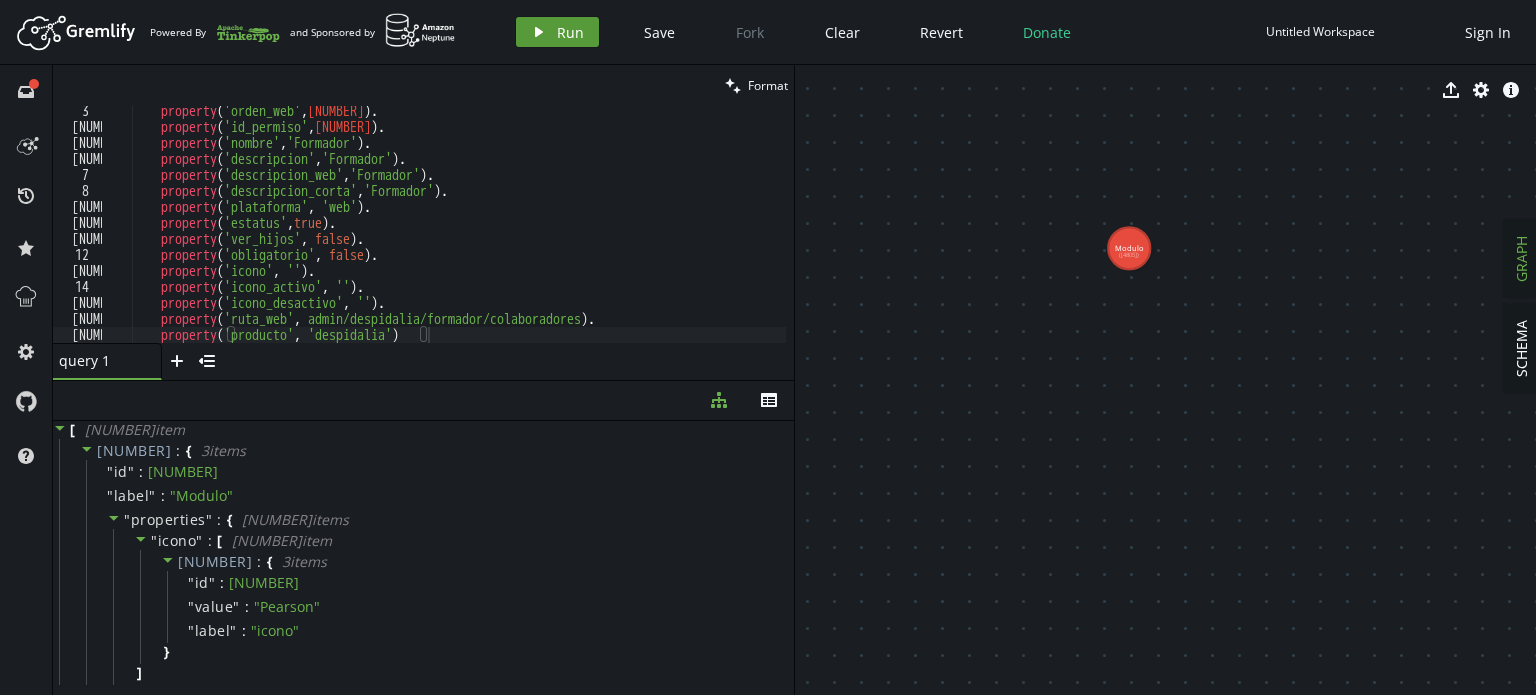 click on "Run" at bounding box center (570, 32) 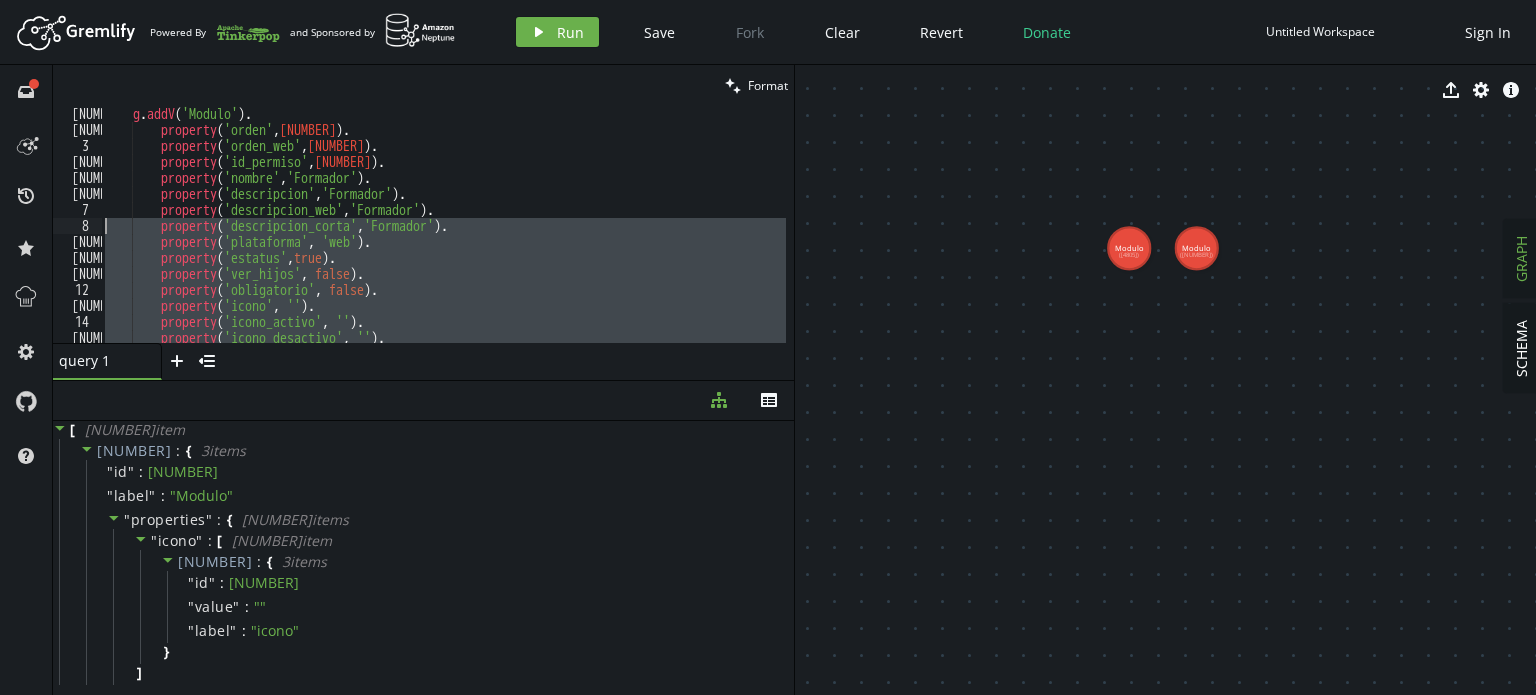 scroll, scrollTop: 0, scrollLeft: 0, axis: both 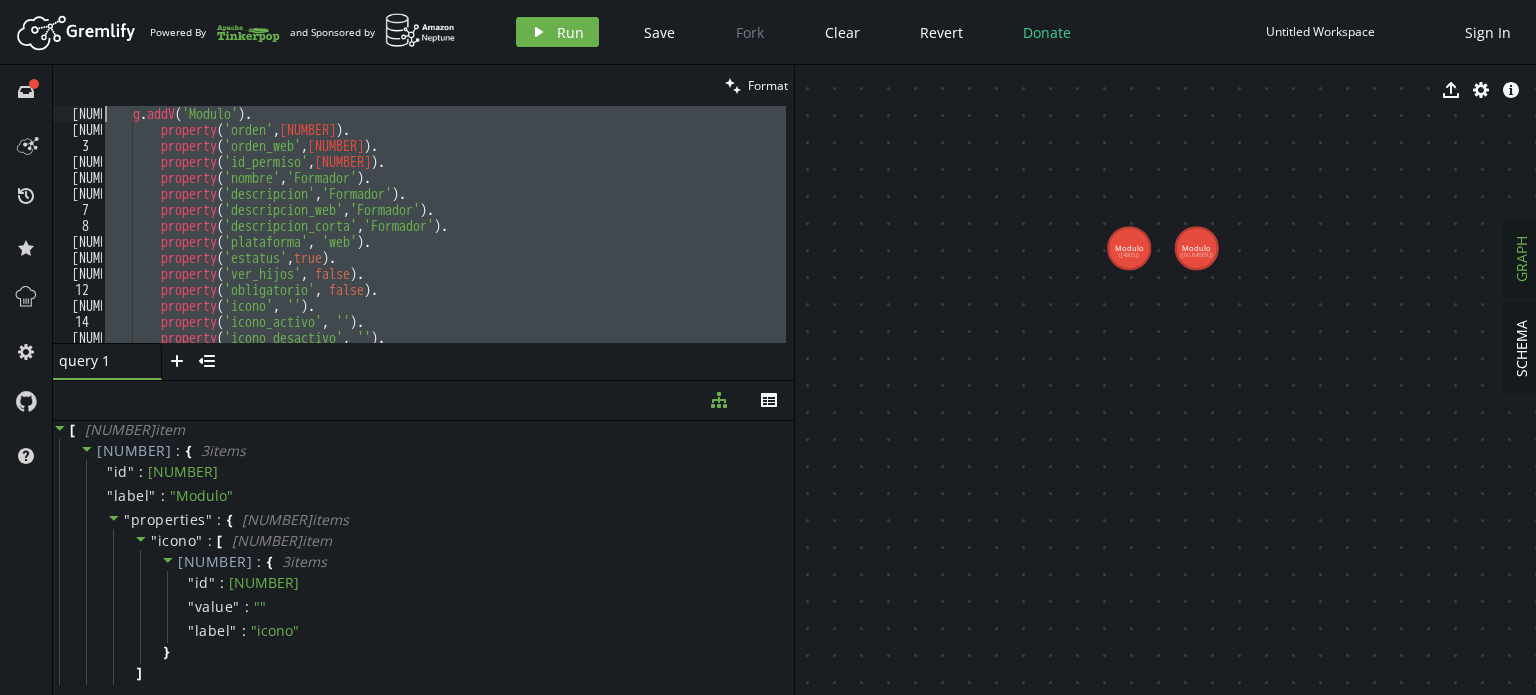 drag, startPoint x: 428, startPoint y: 324, endPoint x: 0, endPoint y: 91, distance: 487.312 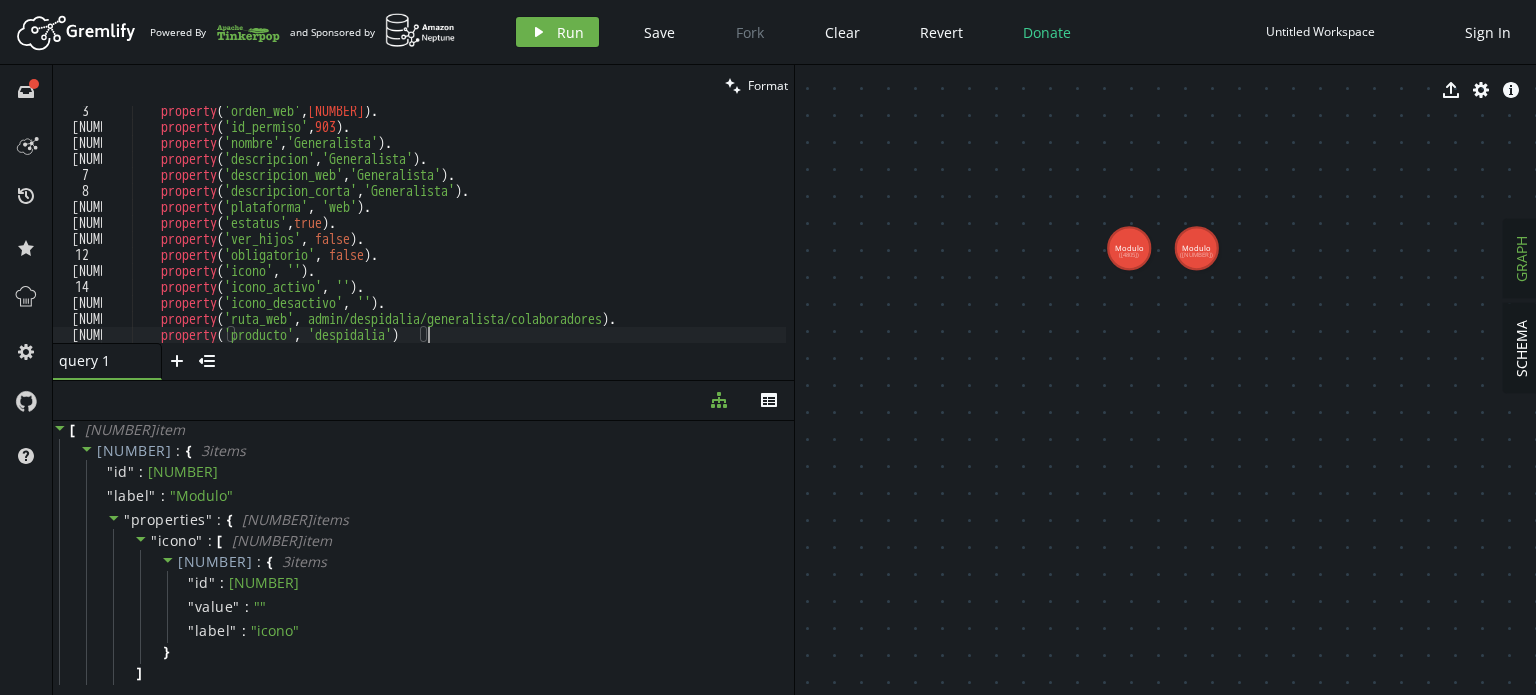 scroll, scrollTop: 35, scrollLeft: 0, axis: vertical 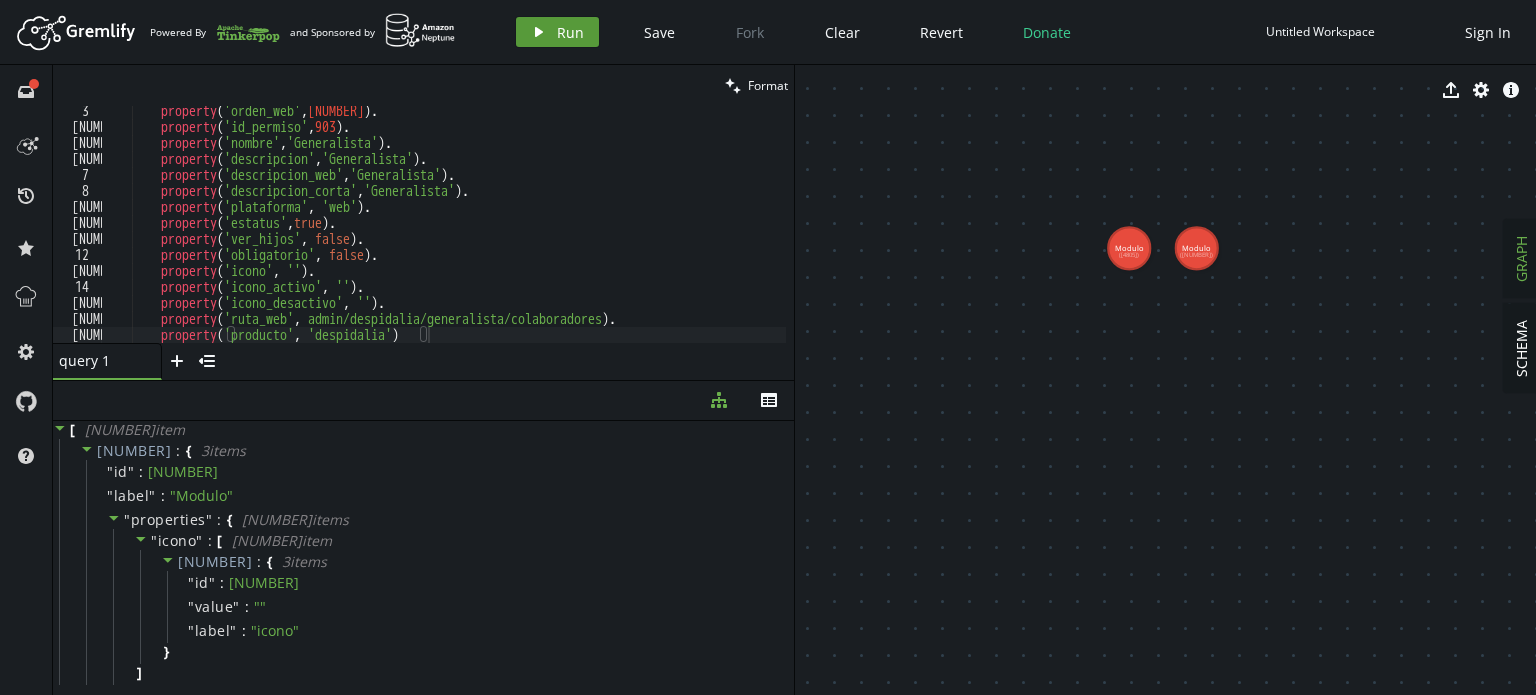 click on "play Run" at bounding box center (557, 32) 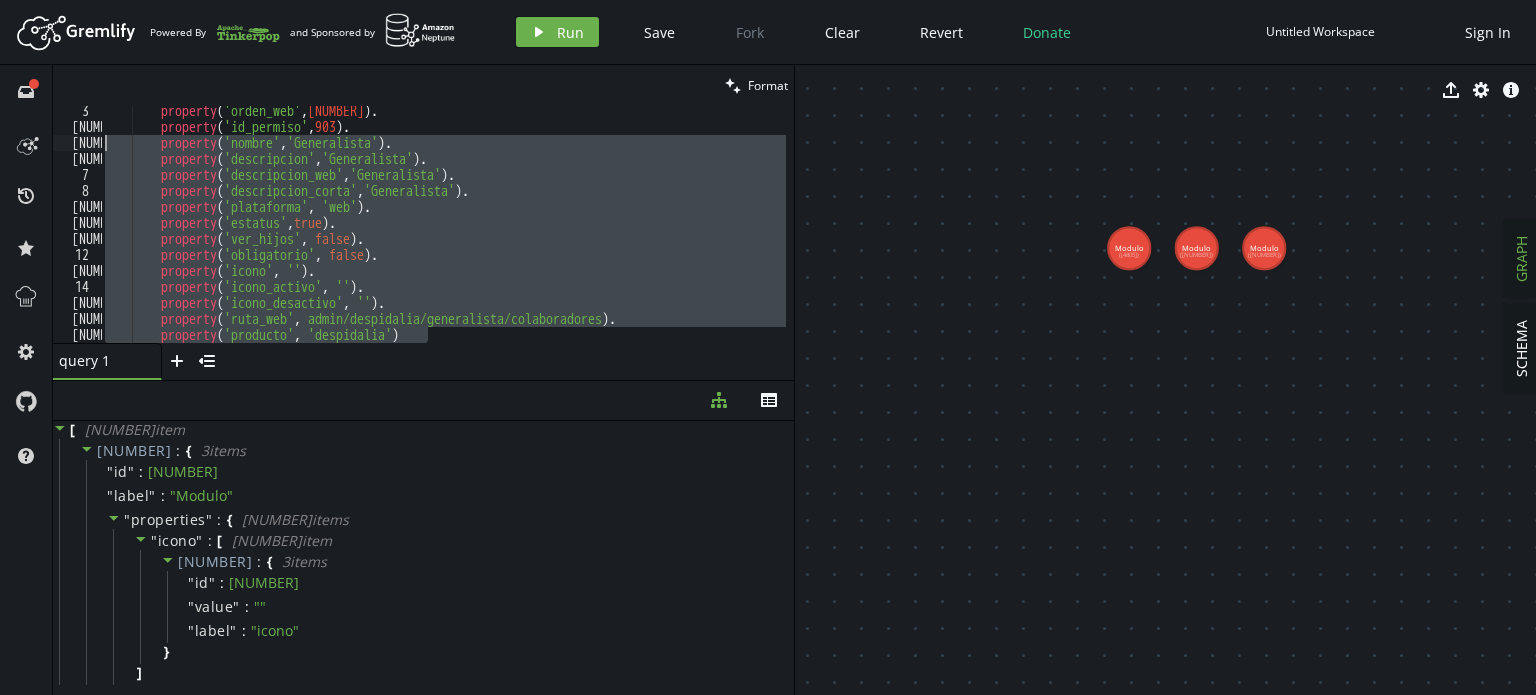 scroll, scrollTop: 0, scrollLeft: 0, axis: both 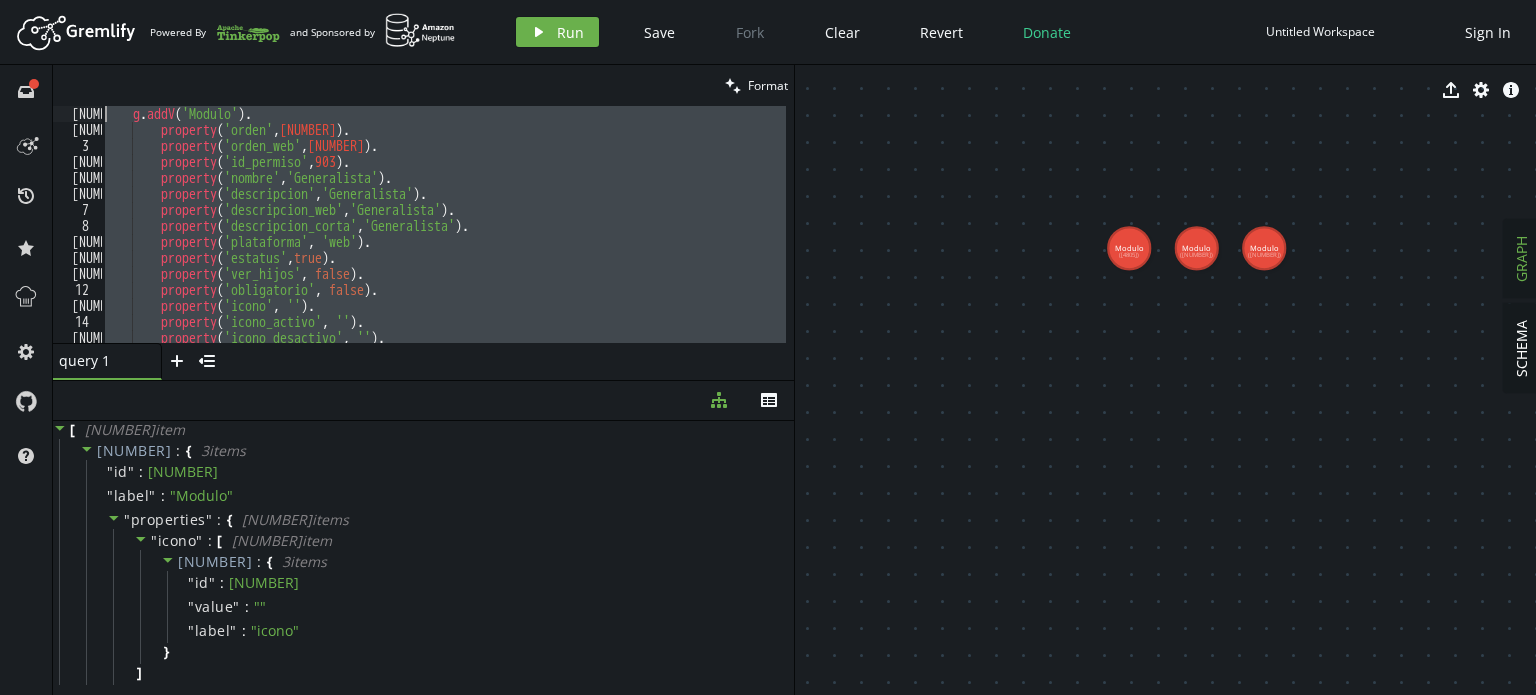 drag, startPoint x: 462, startPoint y: 336, endPoint x: 76, endPoint y: 104, distance: 450.3554 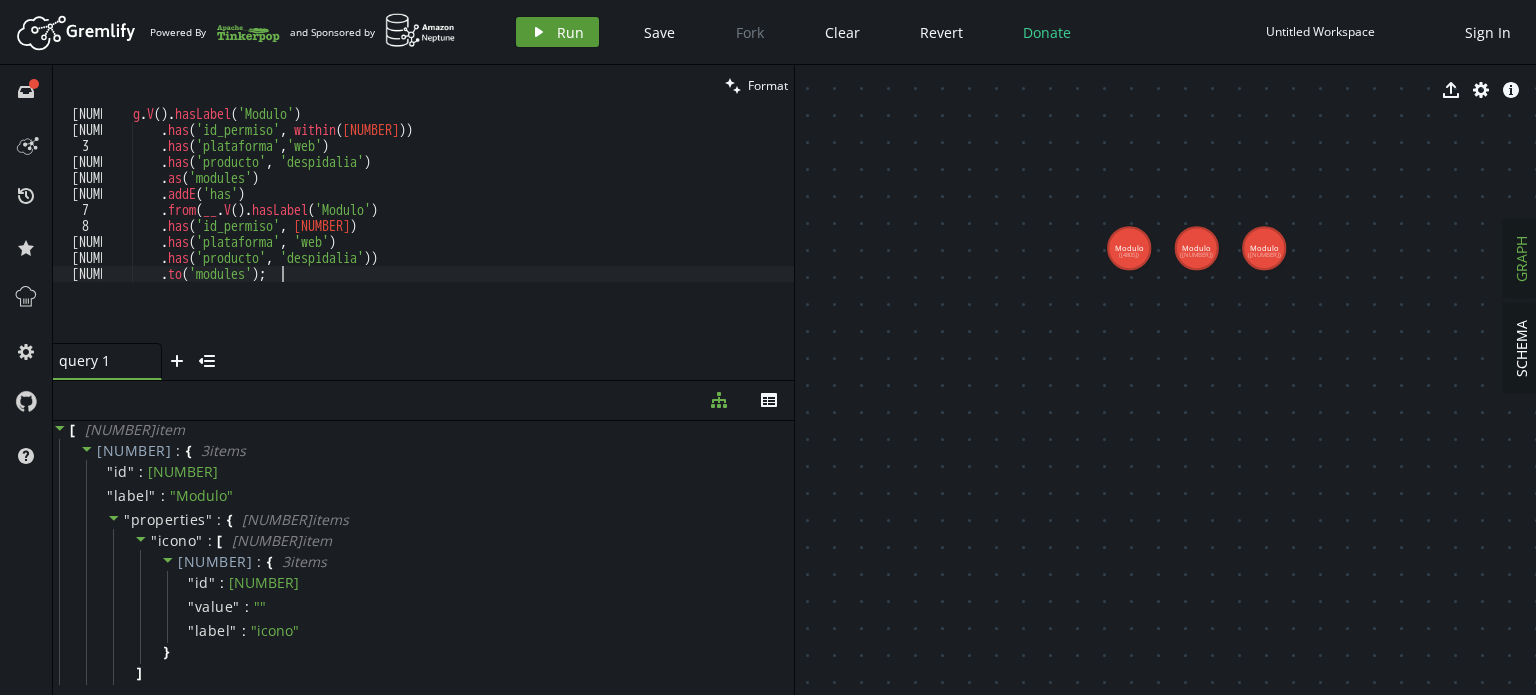 click on "play Run" at bounding box center (557, 32) 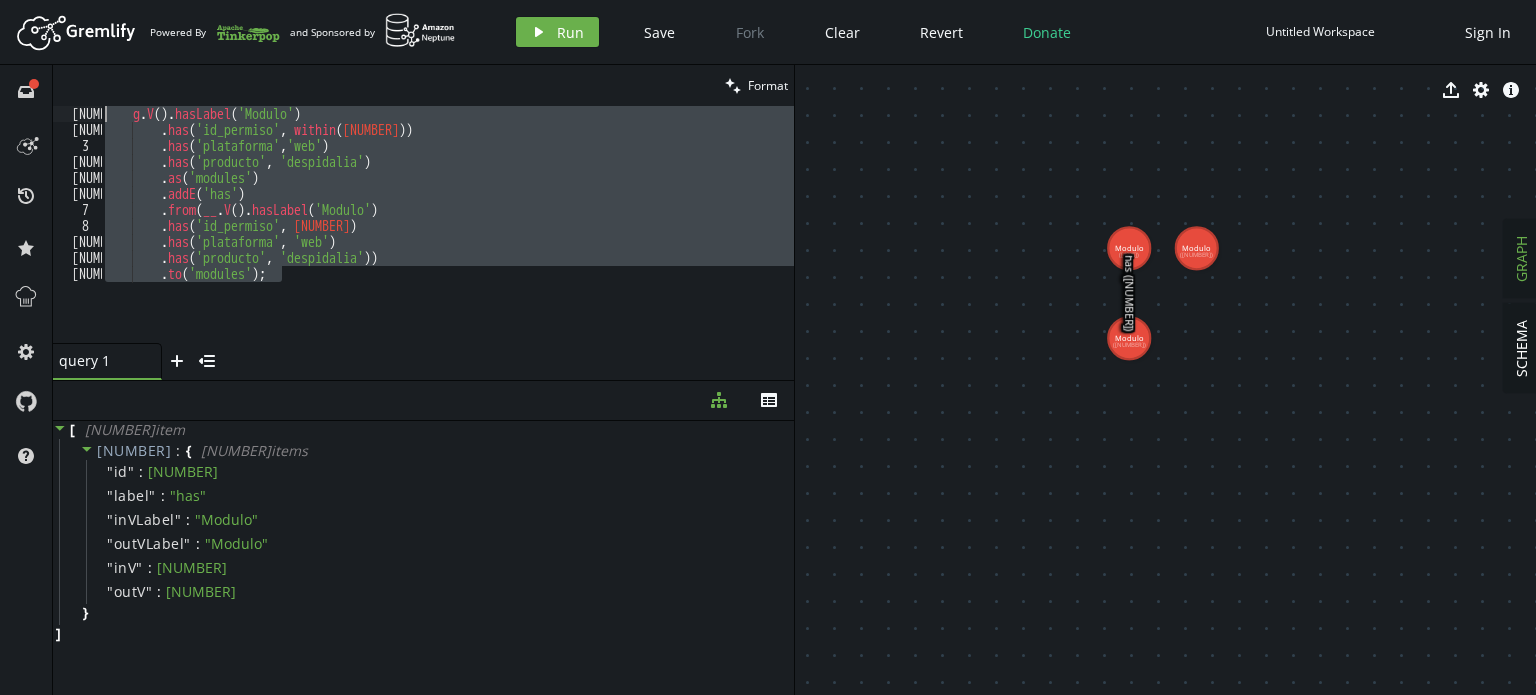 drag, startPoint x: 304, startPoint y: 275, endPoint x: 91, endPoint y: 113, distance: 267.60605 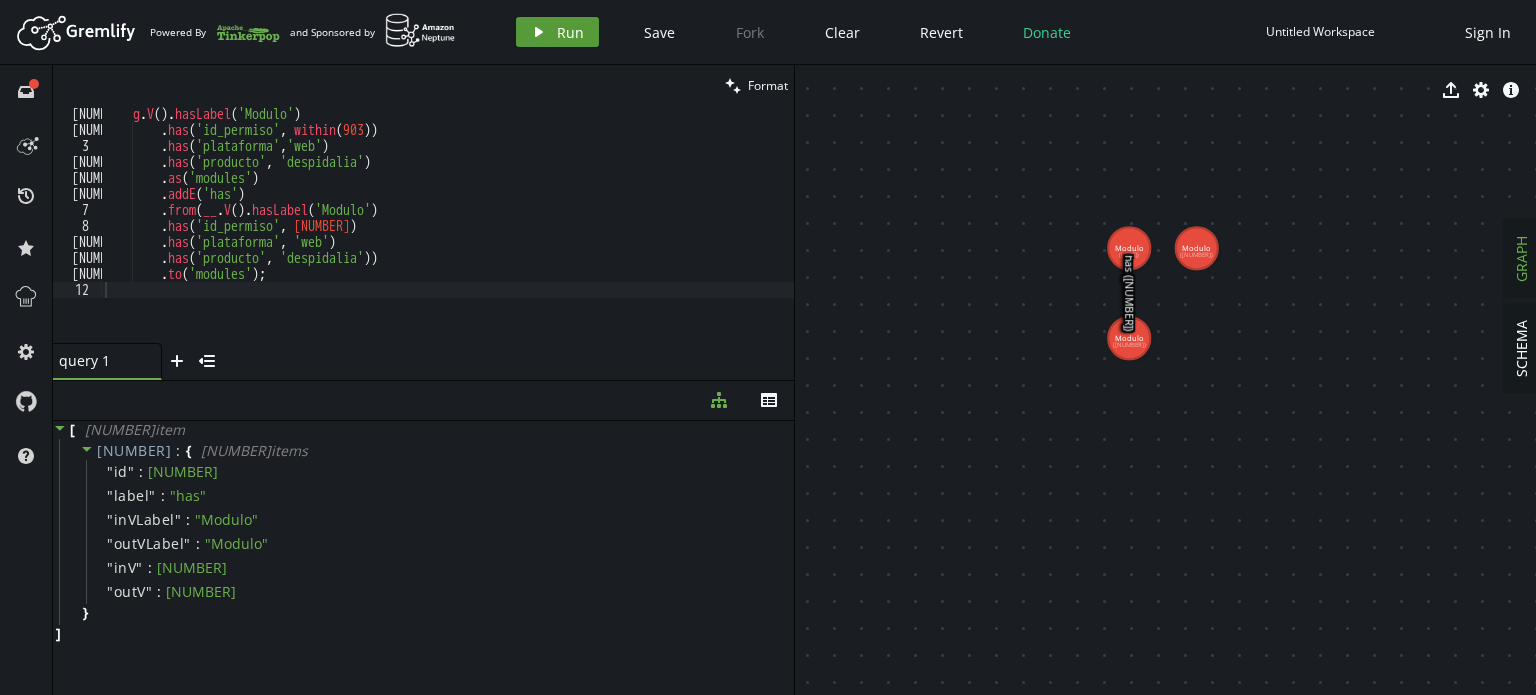 click on "Run" at bounding box center (570, 32) 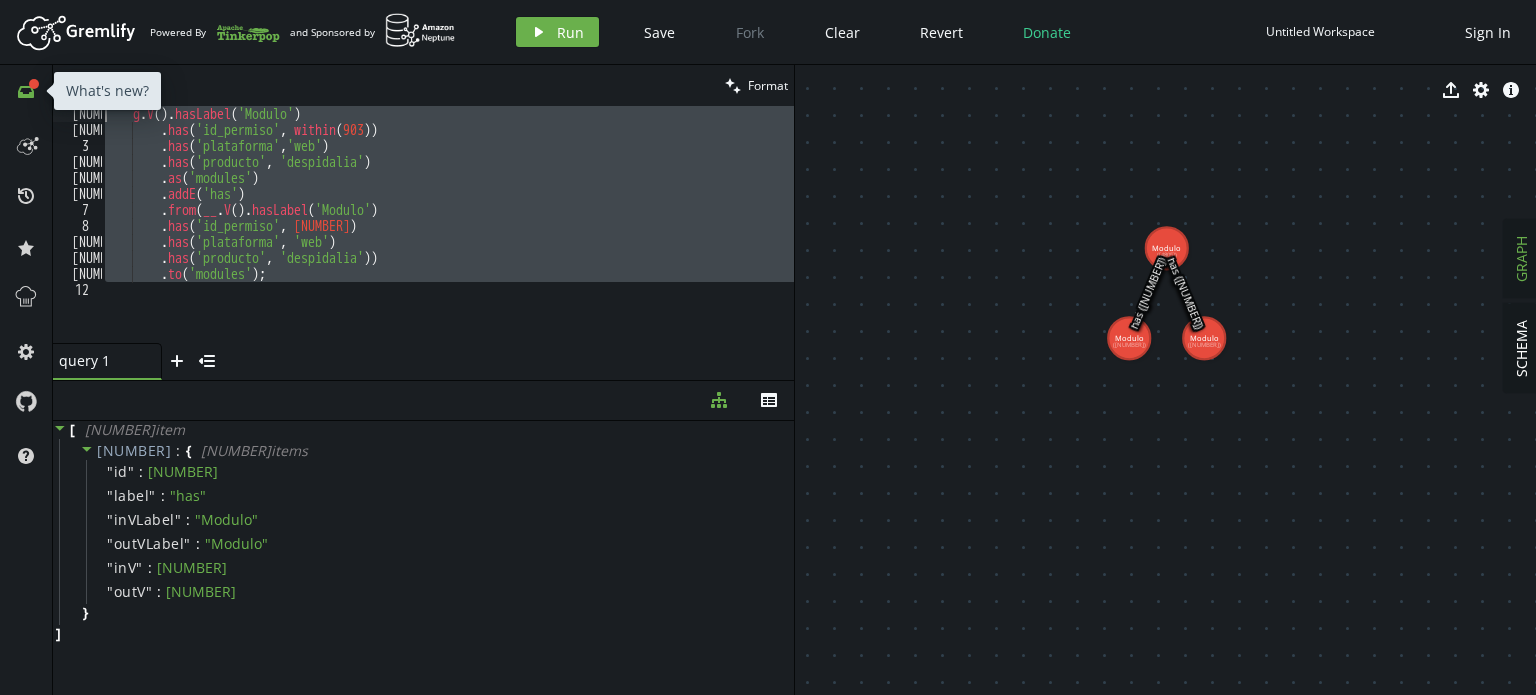 drag, startPoint x: 324, startPoint y: 282, endPoint x: 11, endPoint y: 90, distance: 367.19614 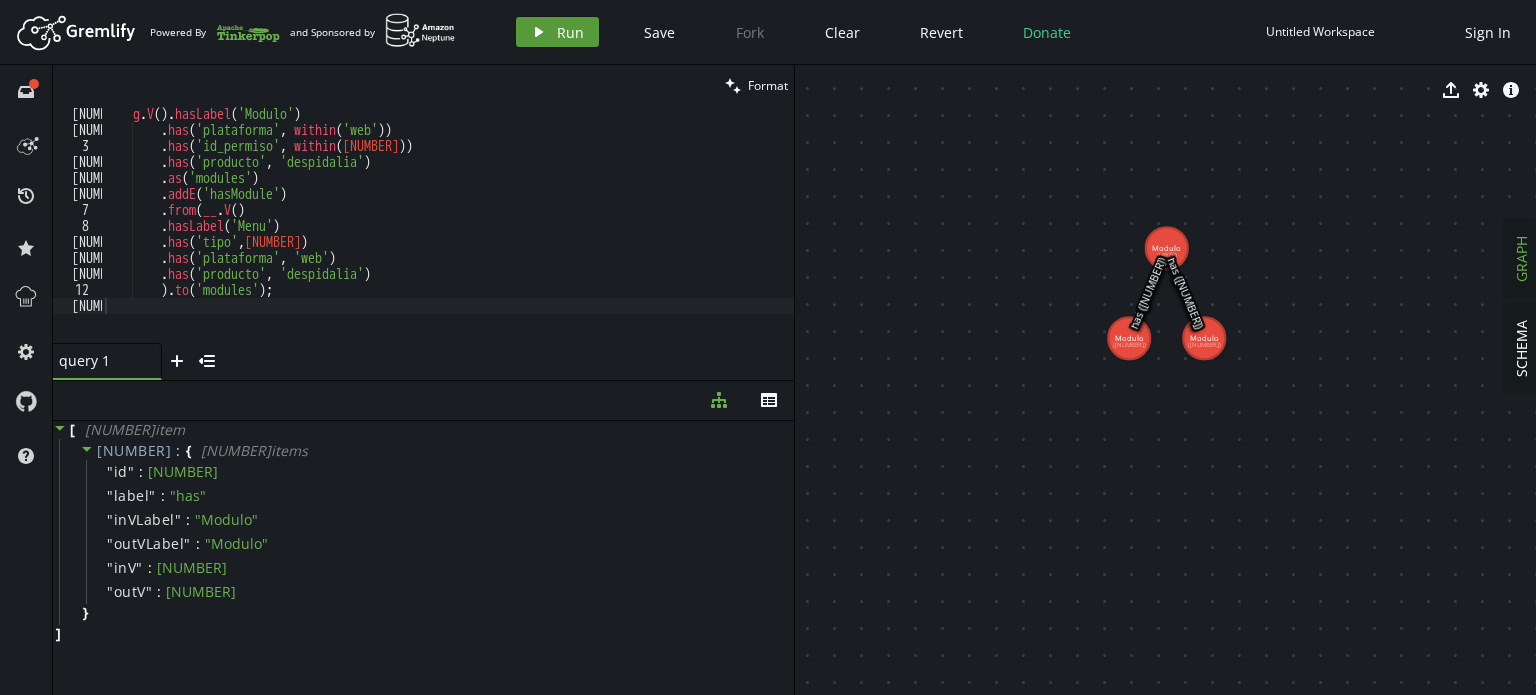 click on "Run" at bounding box center [570, 32] 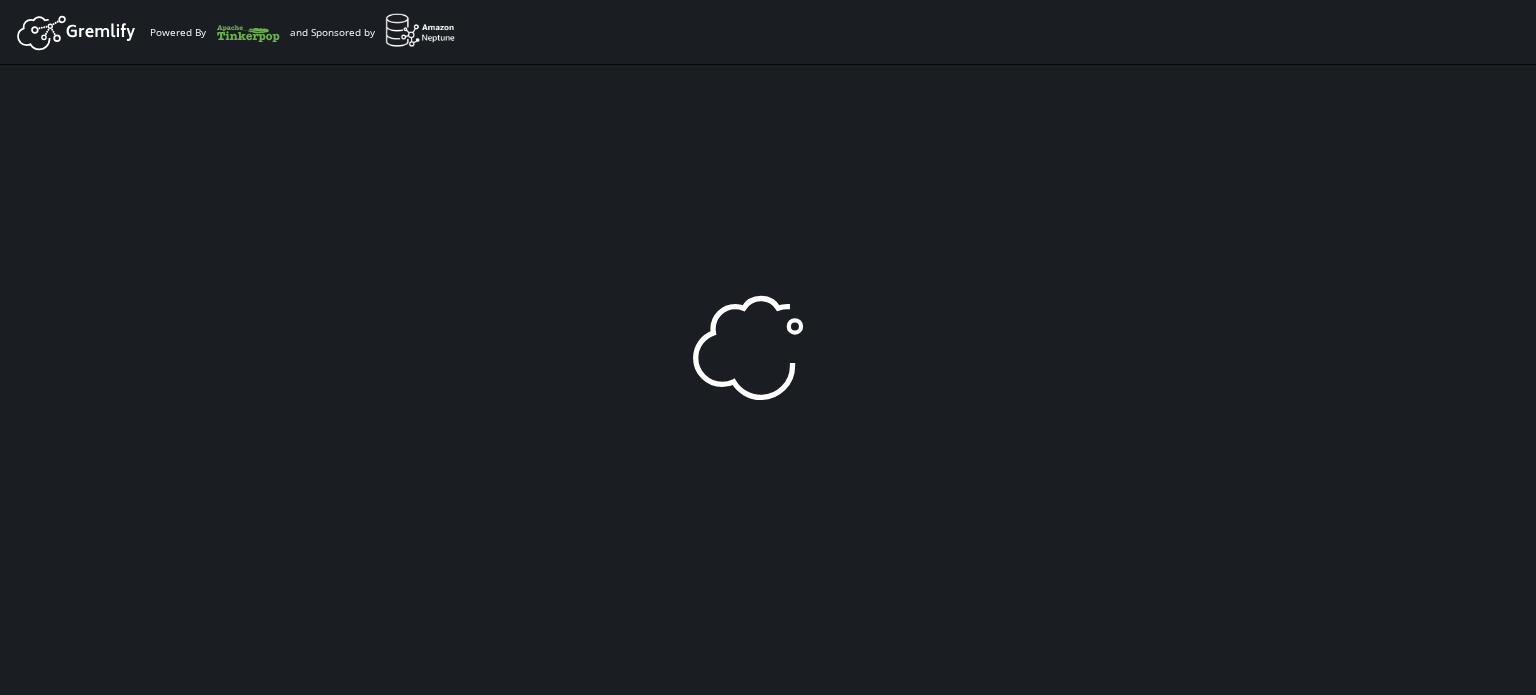 scroll, scrollTop: 0, scrollLeft: 0, axis: both 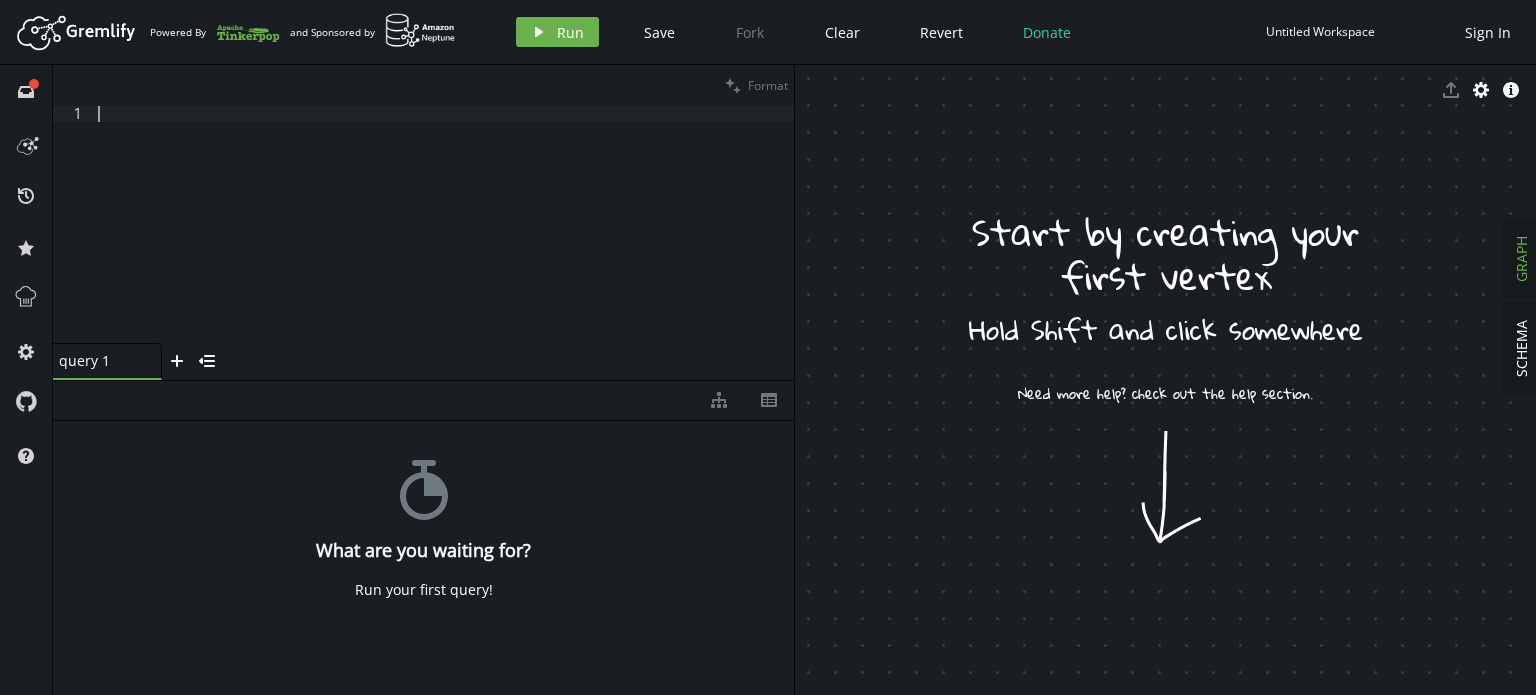 click at bounding box center [444, 240] 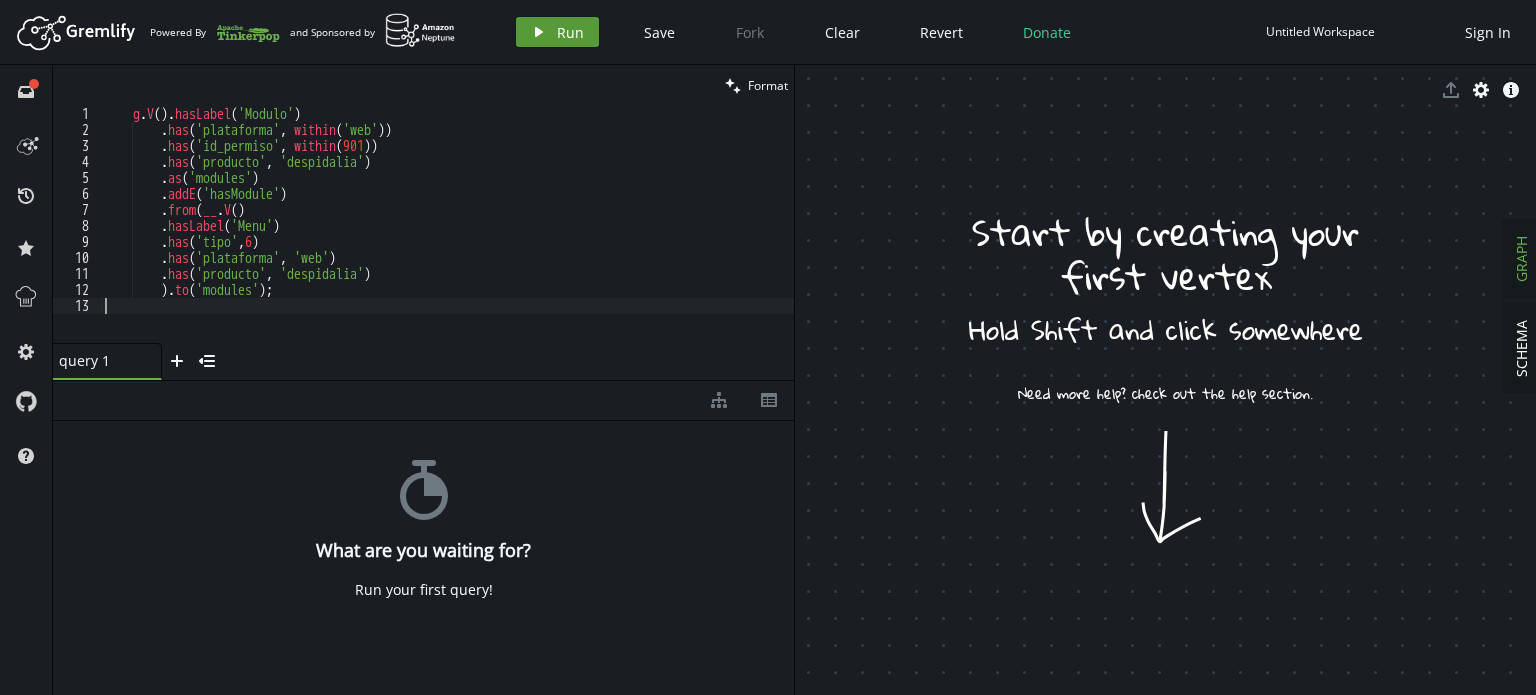 click on "play Run" at bounding box center (557, 32) 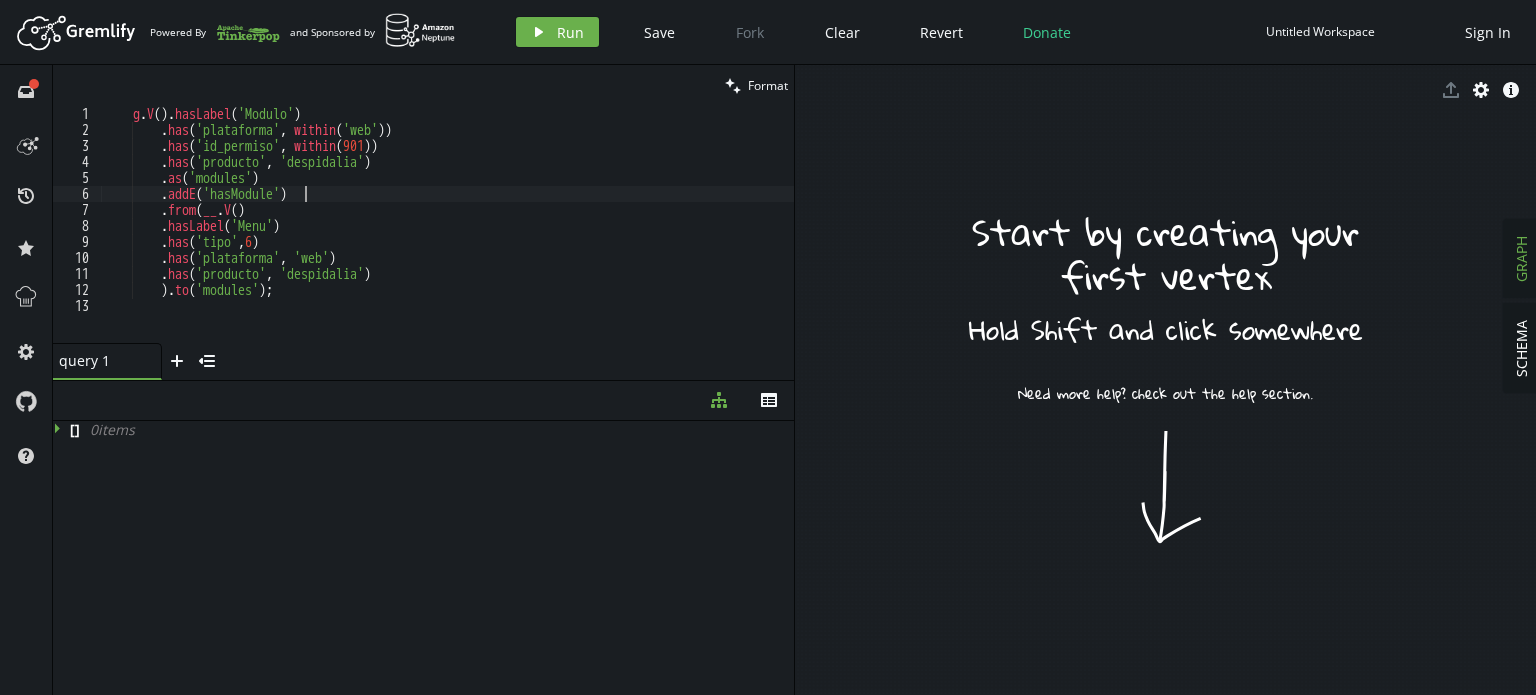 click on "g . V ( ) . hasLabel ( 'Modulo' )           . has ( 'plataforma' ,   within ( 'web' ))           . has ( 'id_permiso' ,   within ( 901 ))           . has ( 'producto' ,   'despidalia' )           . as ( 'modules' )           . addE ( 'hasModule' )           . from ( __ . V ( )           . hasLabel ( 'Menu' )           . has ( 'tipo' , 6 )           . has ( 'plataforma' ,   'web' )           . has ( 'producto' ,   'despidalia' )           ) . to ( 'modules' ) ;" at bounding box center (447, 240) 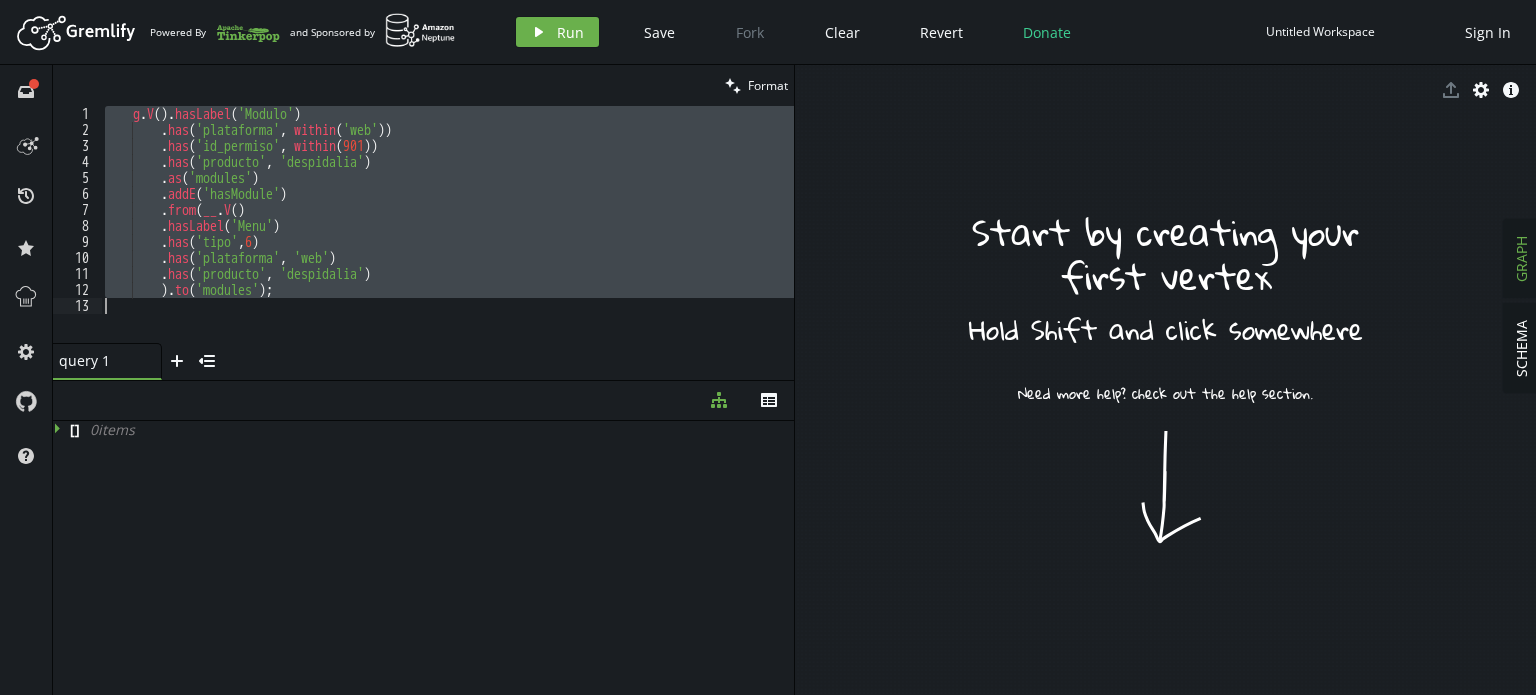 paste on "property('producto', 'despidalia')" 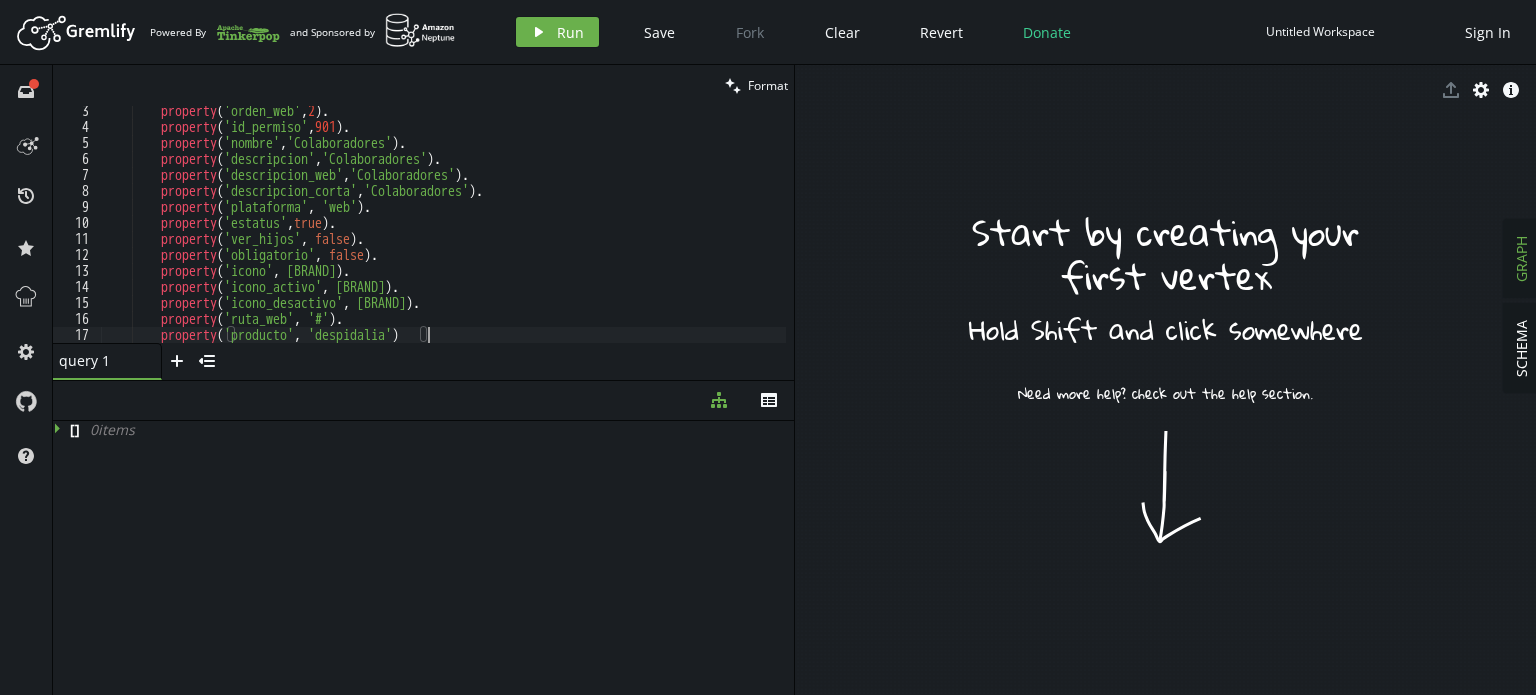scroll, scrollTop: 35, scrollLeft: 0, axis: vertical 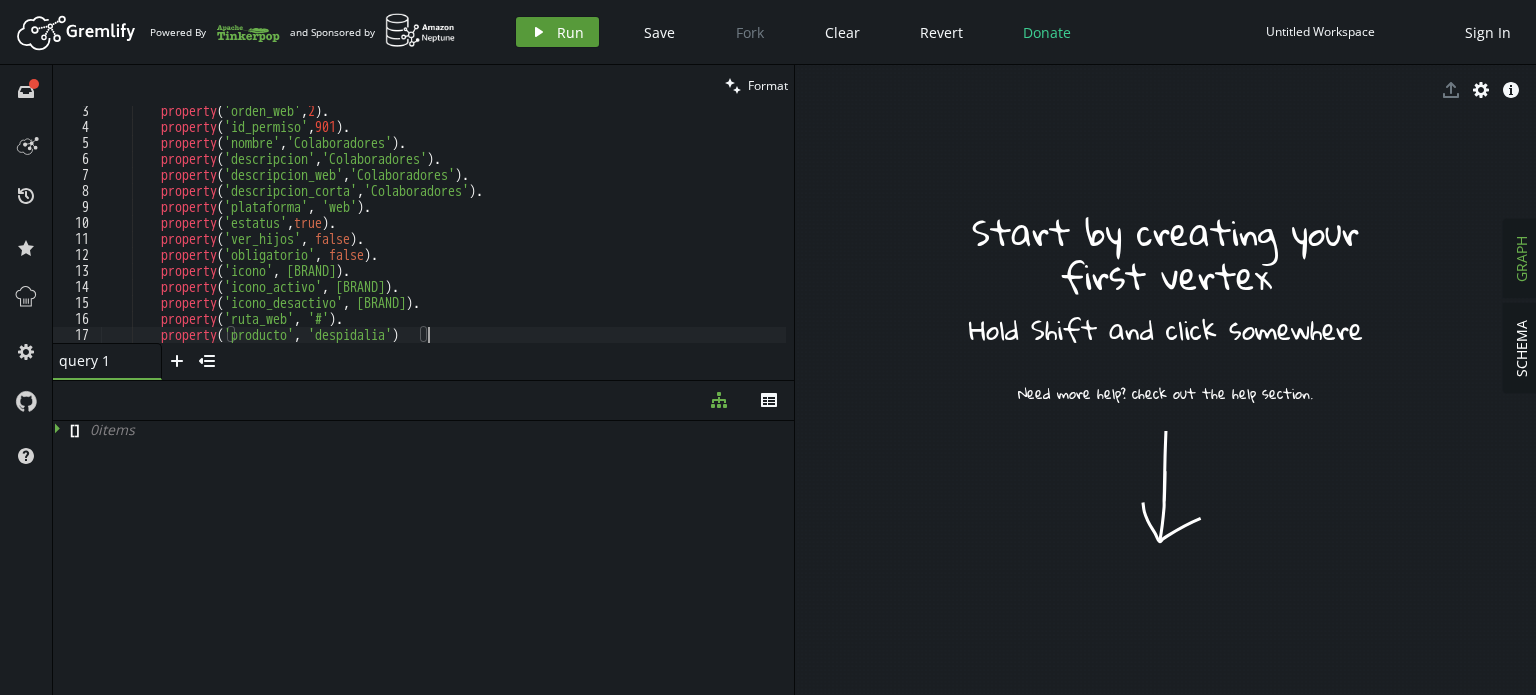 click on "play Run" at bounding box center (557, 32) 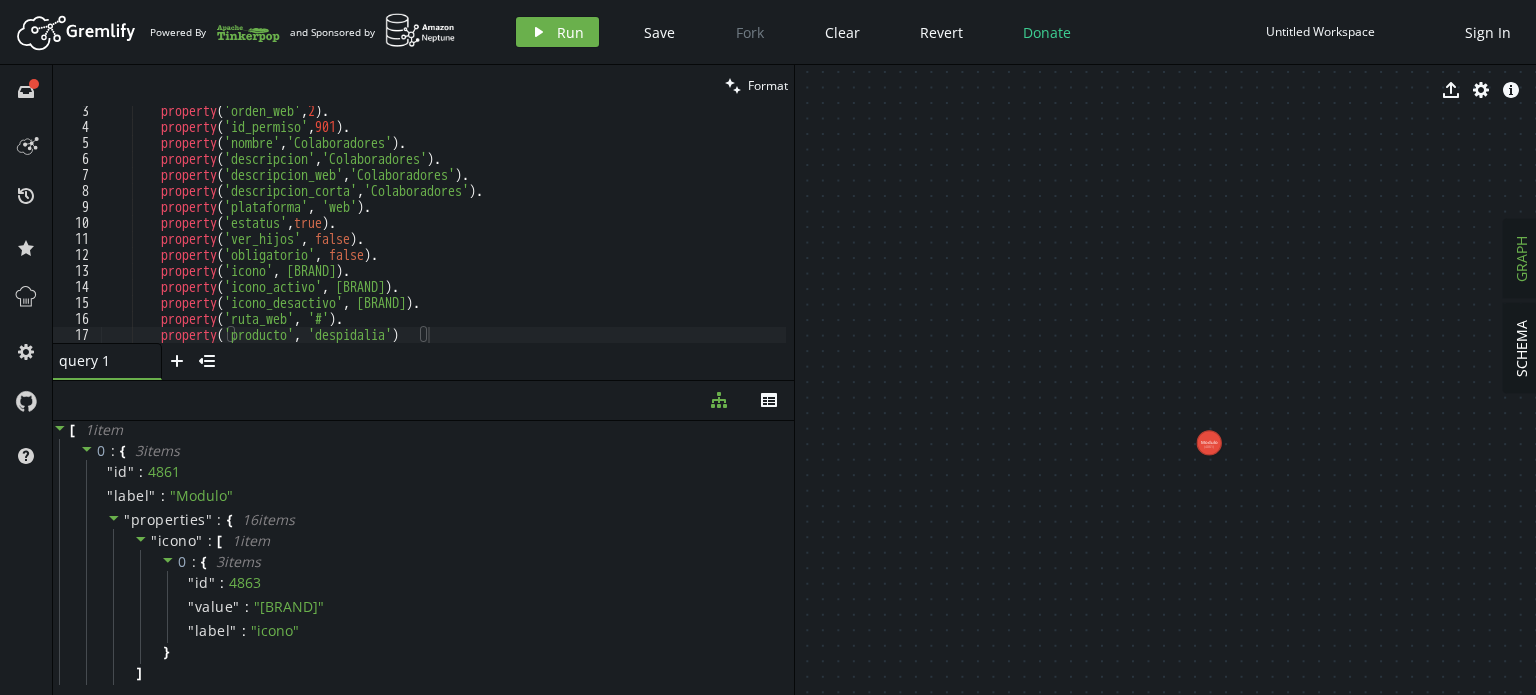 drag, startPoint x: 1023, startPoint y: 154, endPoint x: 1259, endPoint y: 527, distance: 441.38986 